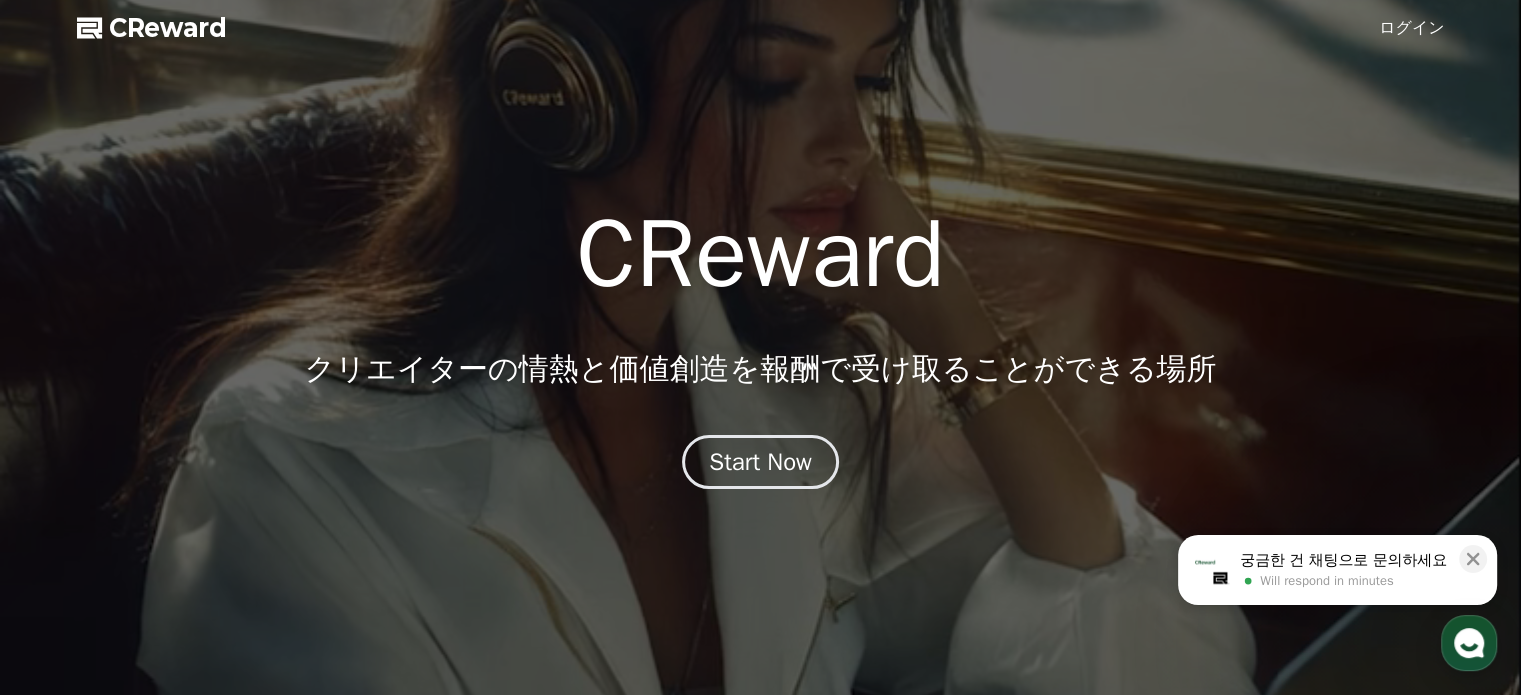 scroll, scrollTop: 0, scrollLeft: 0, axis: both 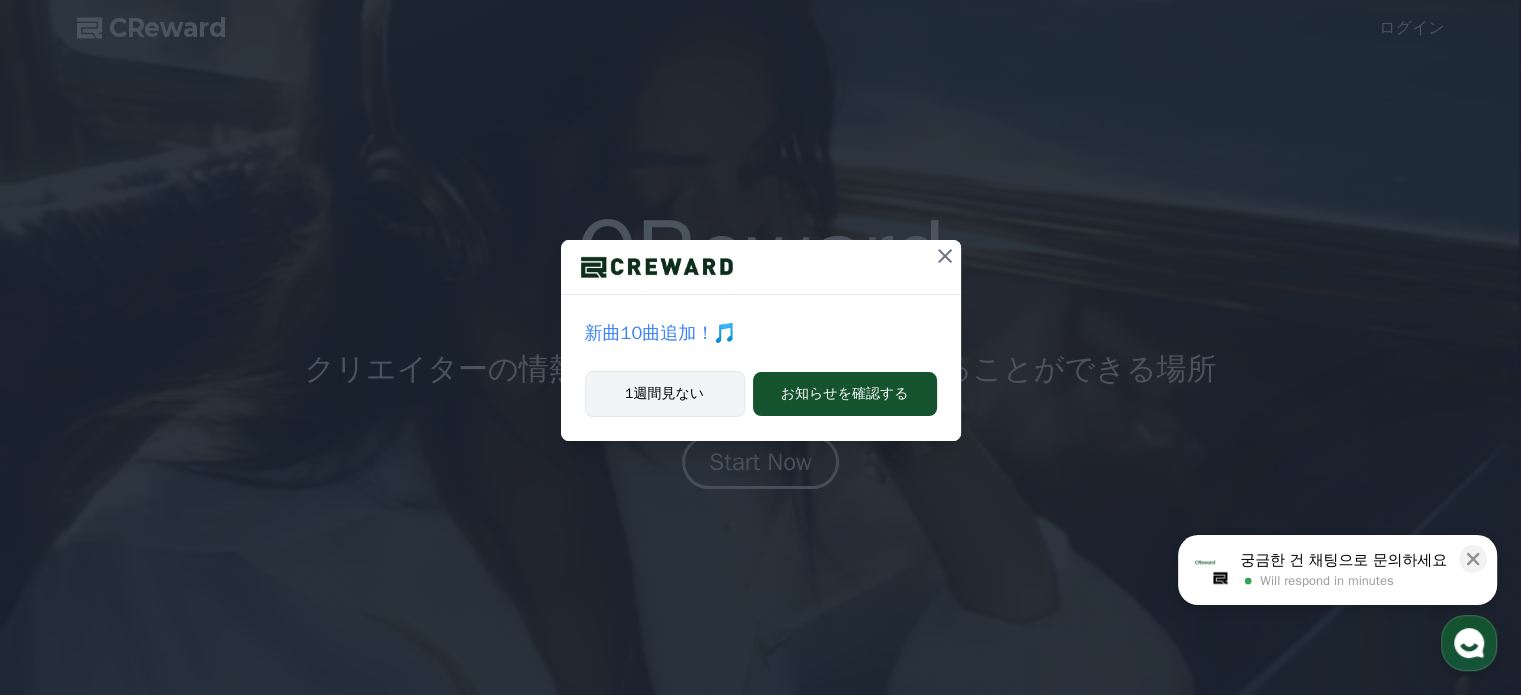 click on "1週間見ない" at bounding box center [665, 394] 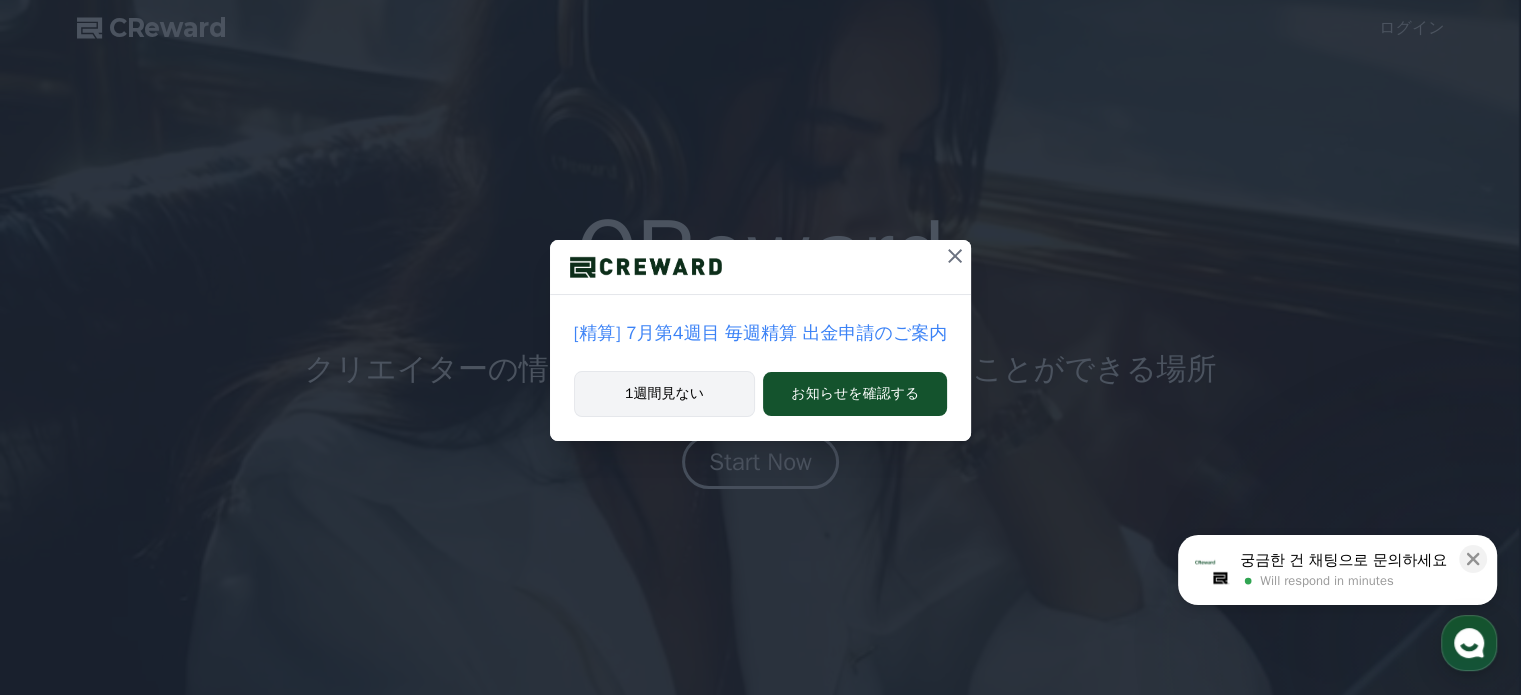 click on "1週間見ない" at bounding box center [664, 394] 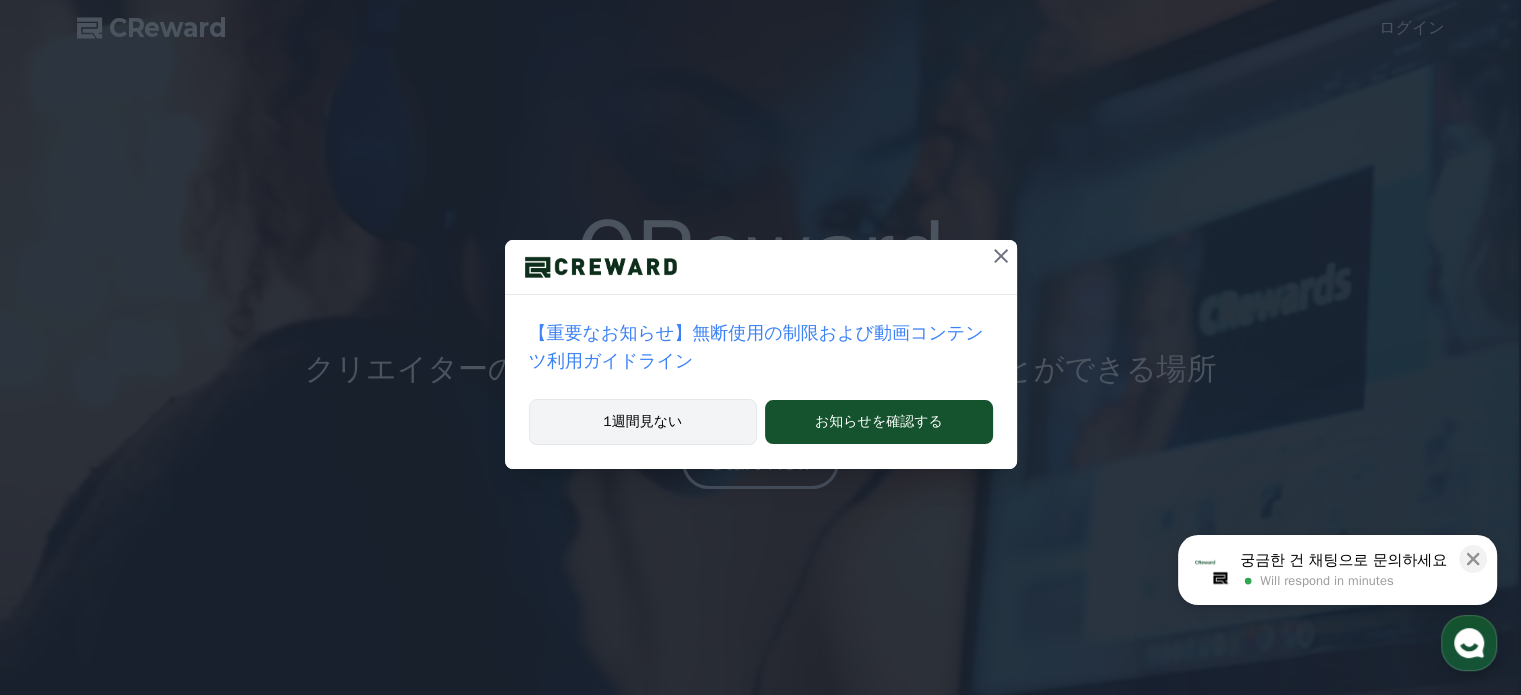 click on "1週間見ない" at bounding box center [643, 422] 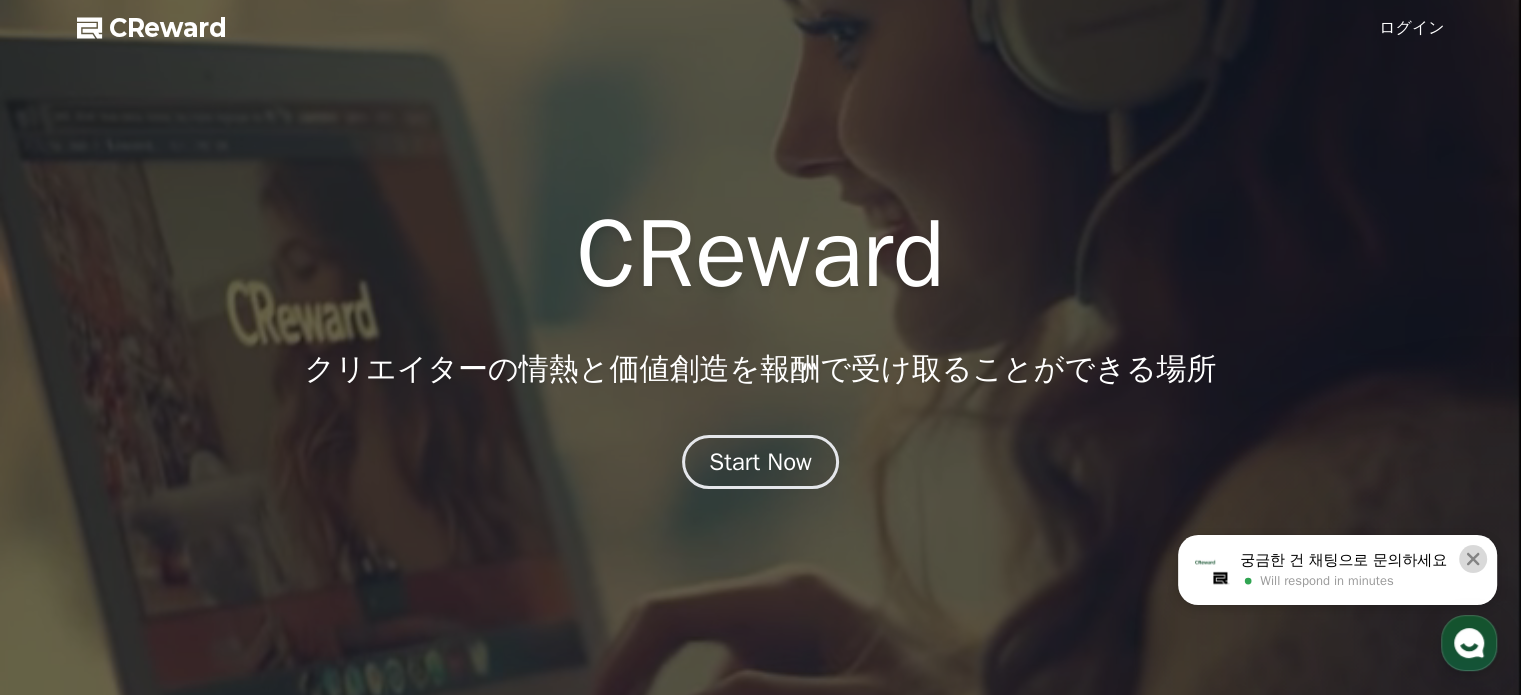 click 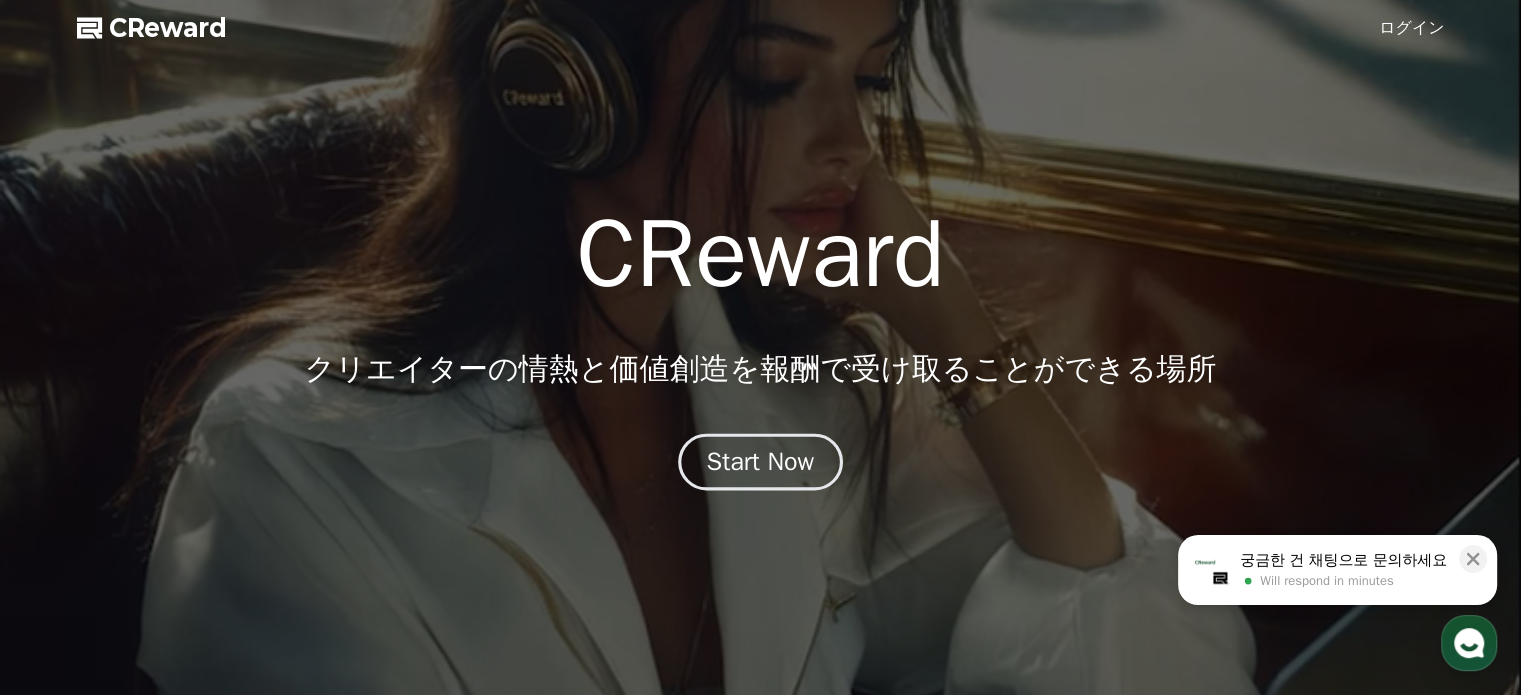 scroll, scrollTop: 0, scrollLeft: 0, axis: both 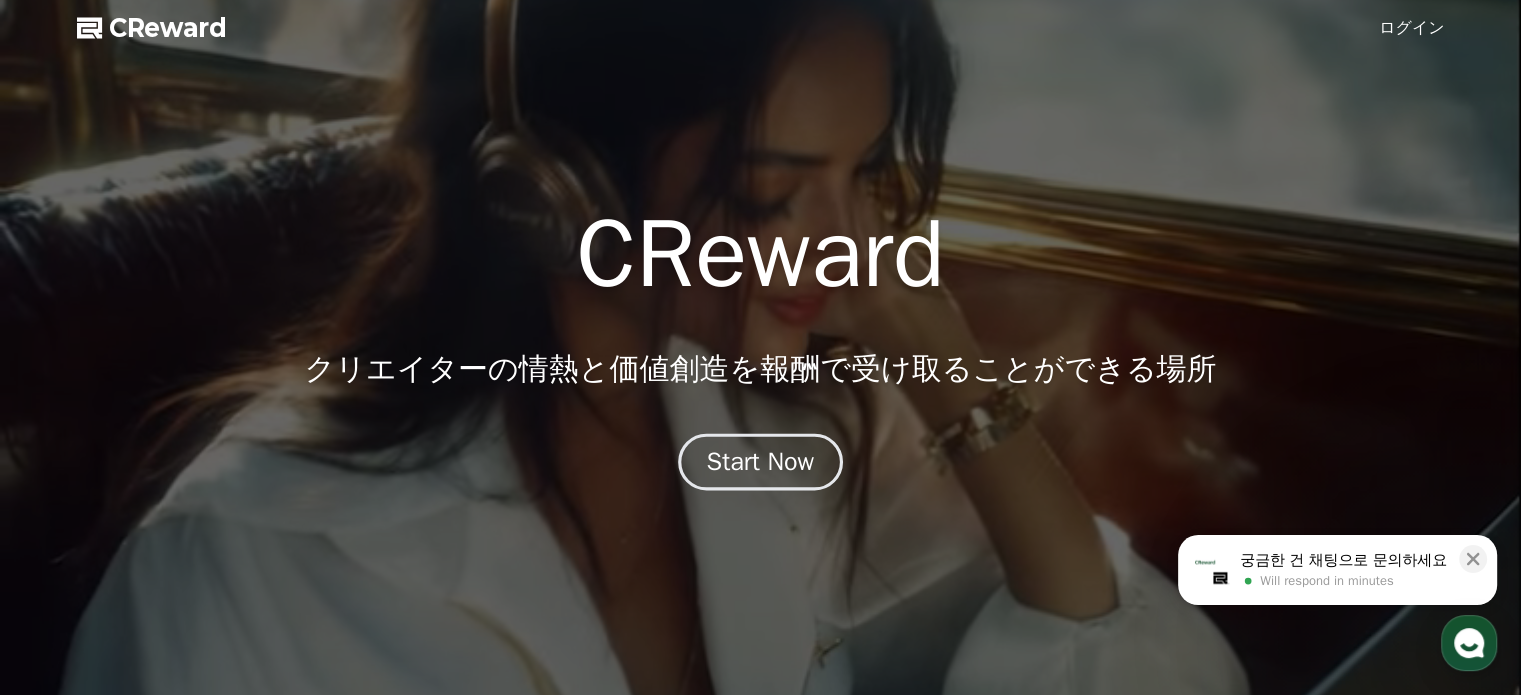 click on "Start Now" at bounding box center (761, 462) 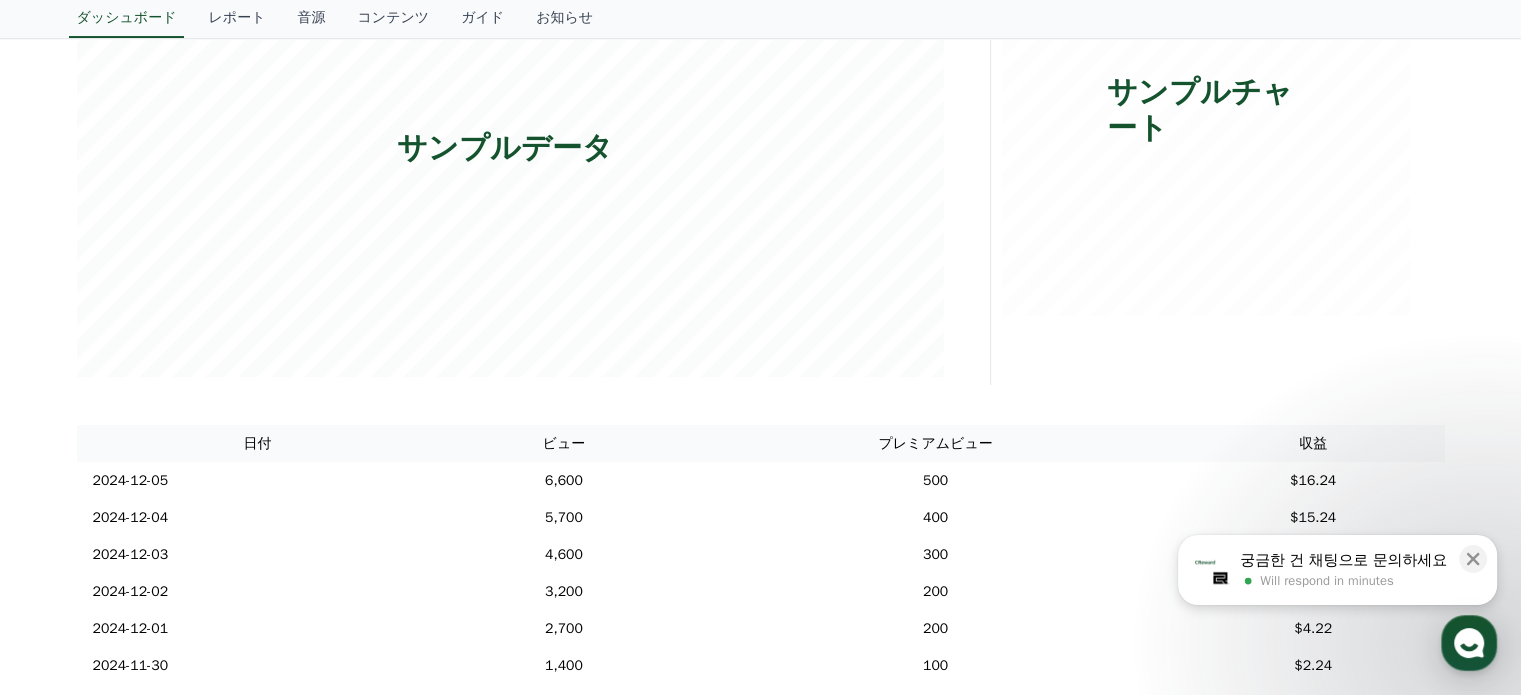 scroll, scrollTop: 0, scrollLeft: 0, axis: both 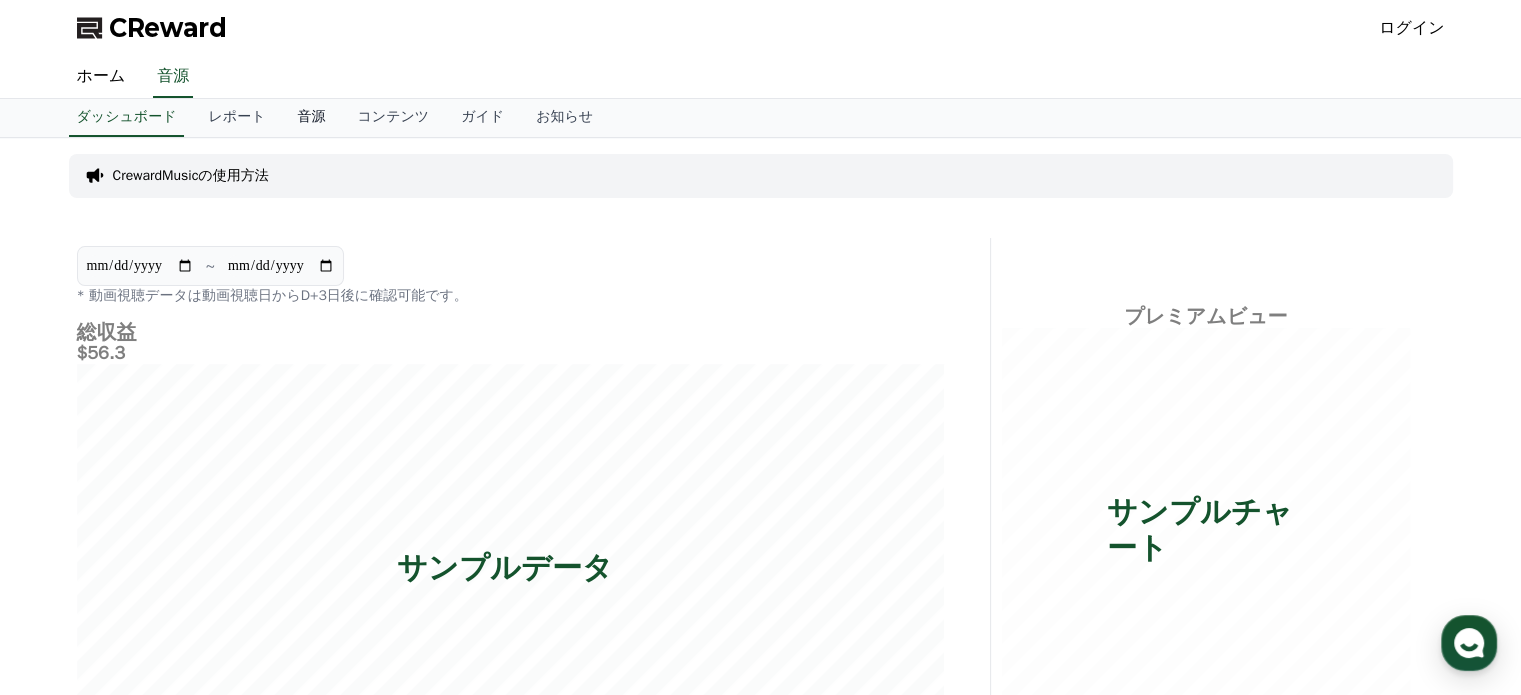 click on "音源" at bounding box center [311, 118] 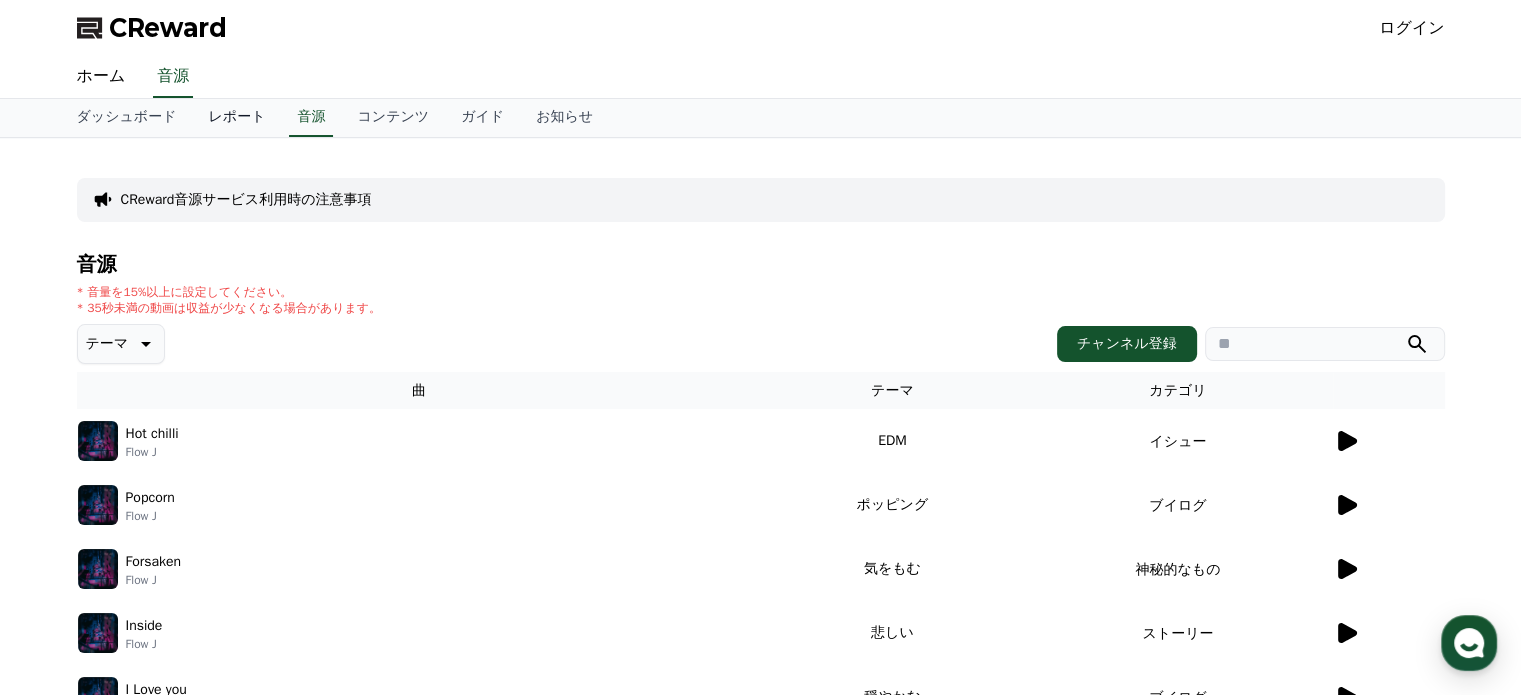 click on "レポート" at bounding box center (236, 118) 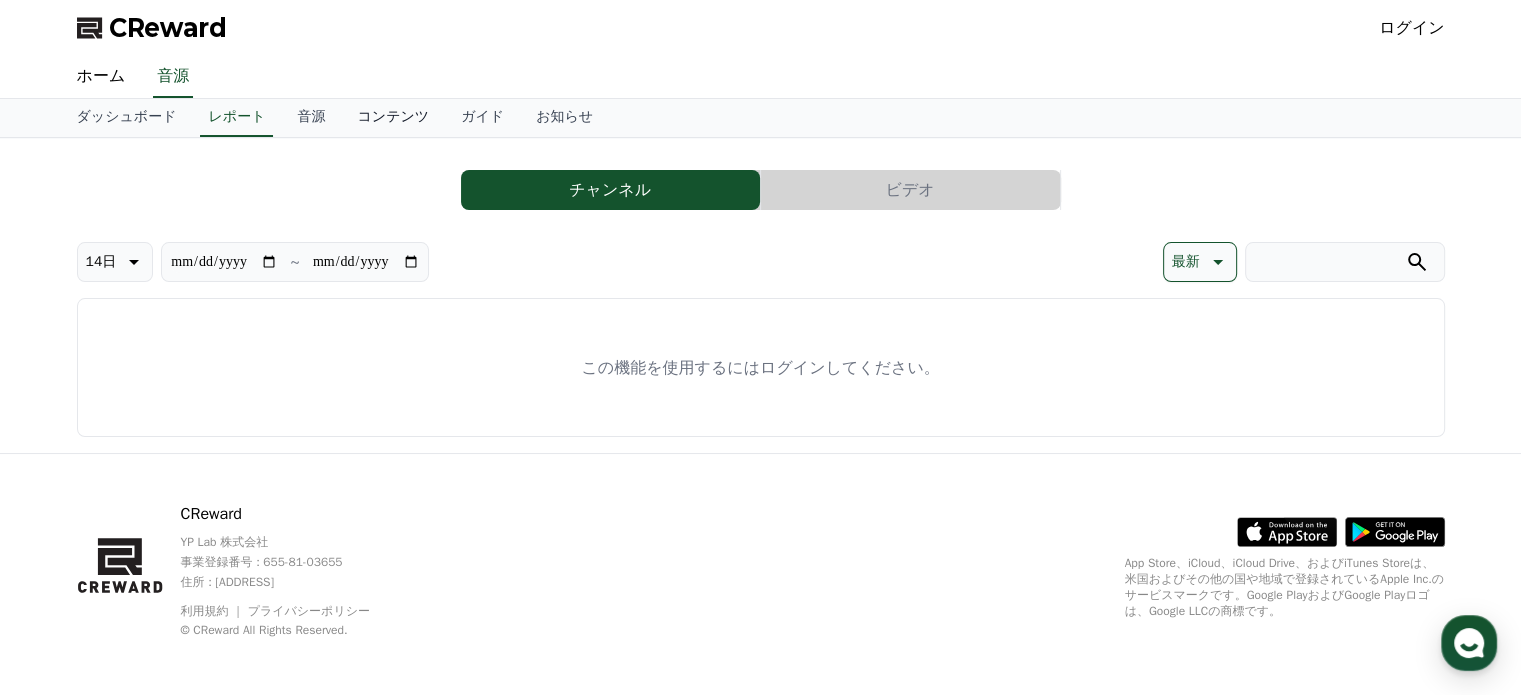 click on "コンテンツ" at bounding box center (393, 118) 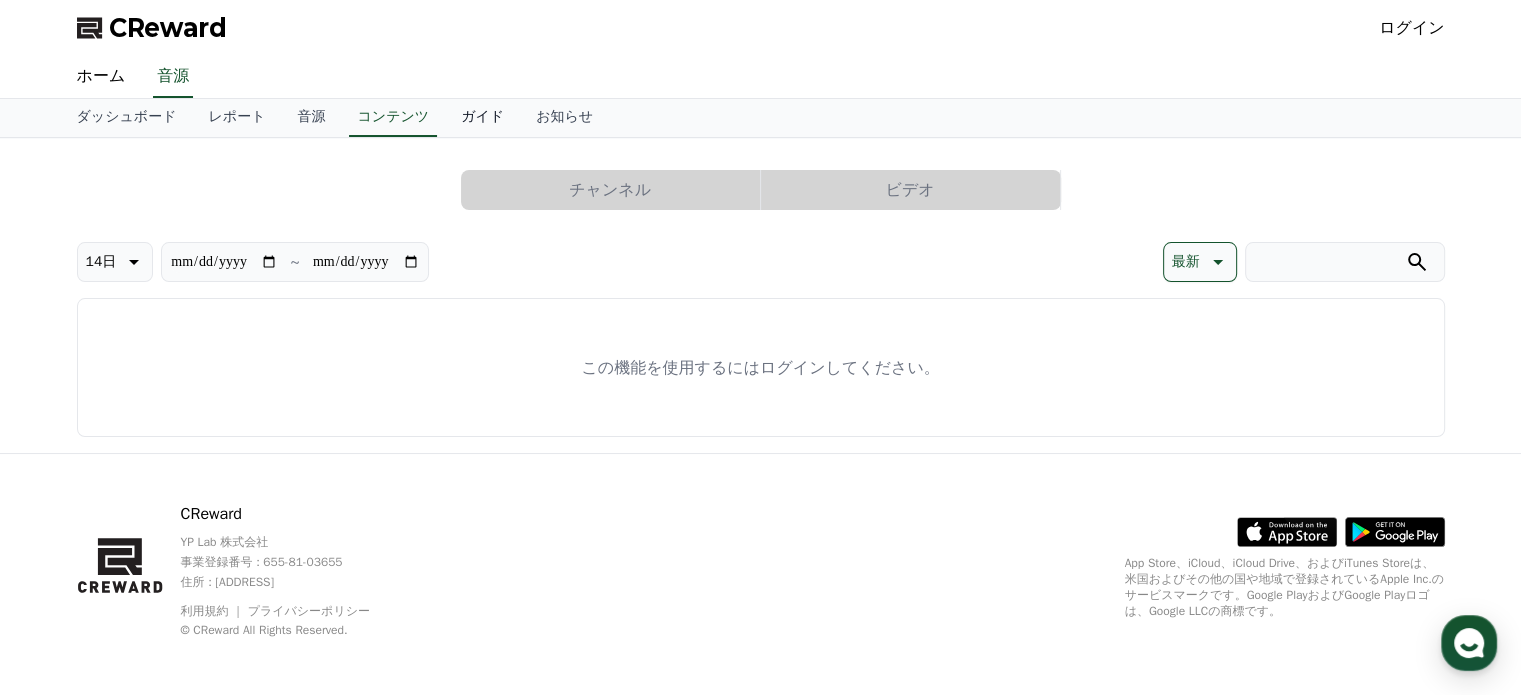 click on "ガイド" at bounding box center [482, 118] 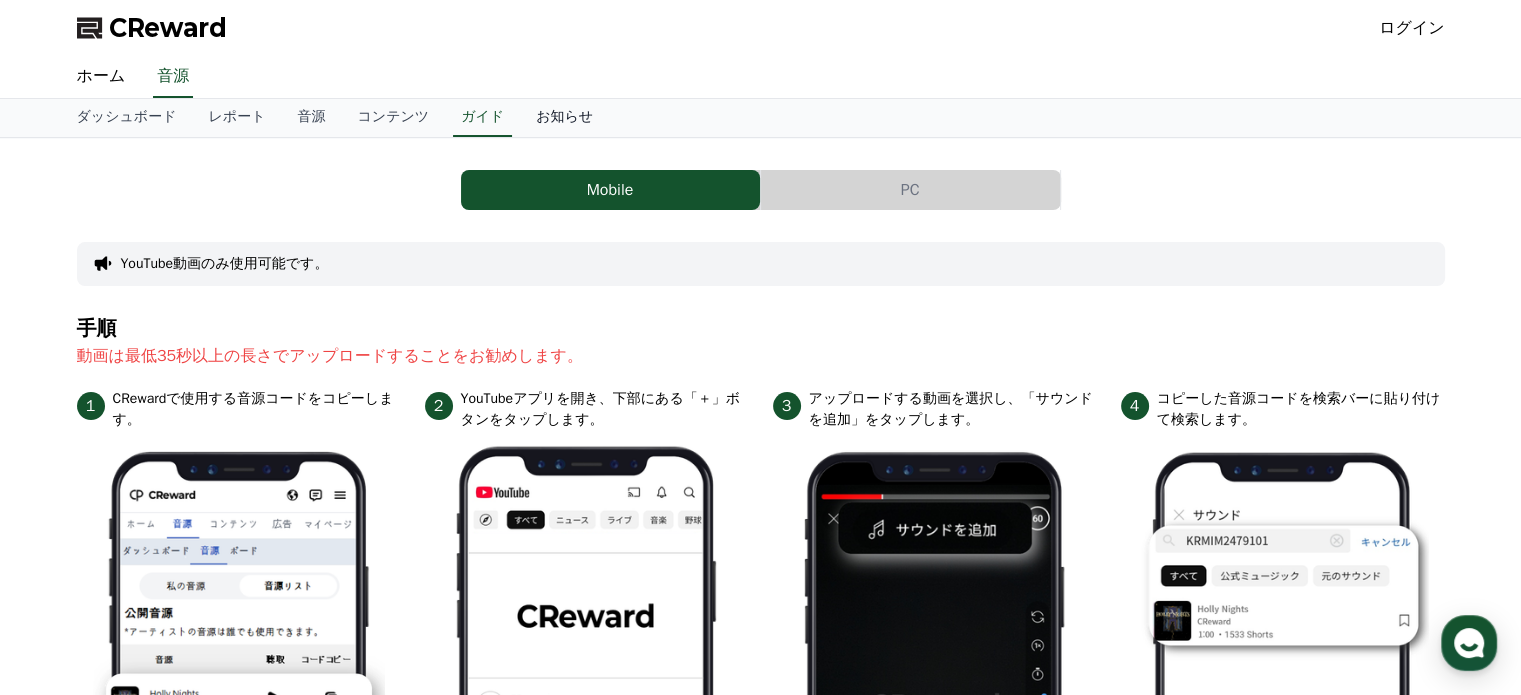 click on "お知らせ" at bounding box center (564, 118) 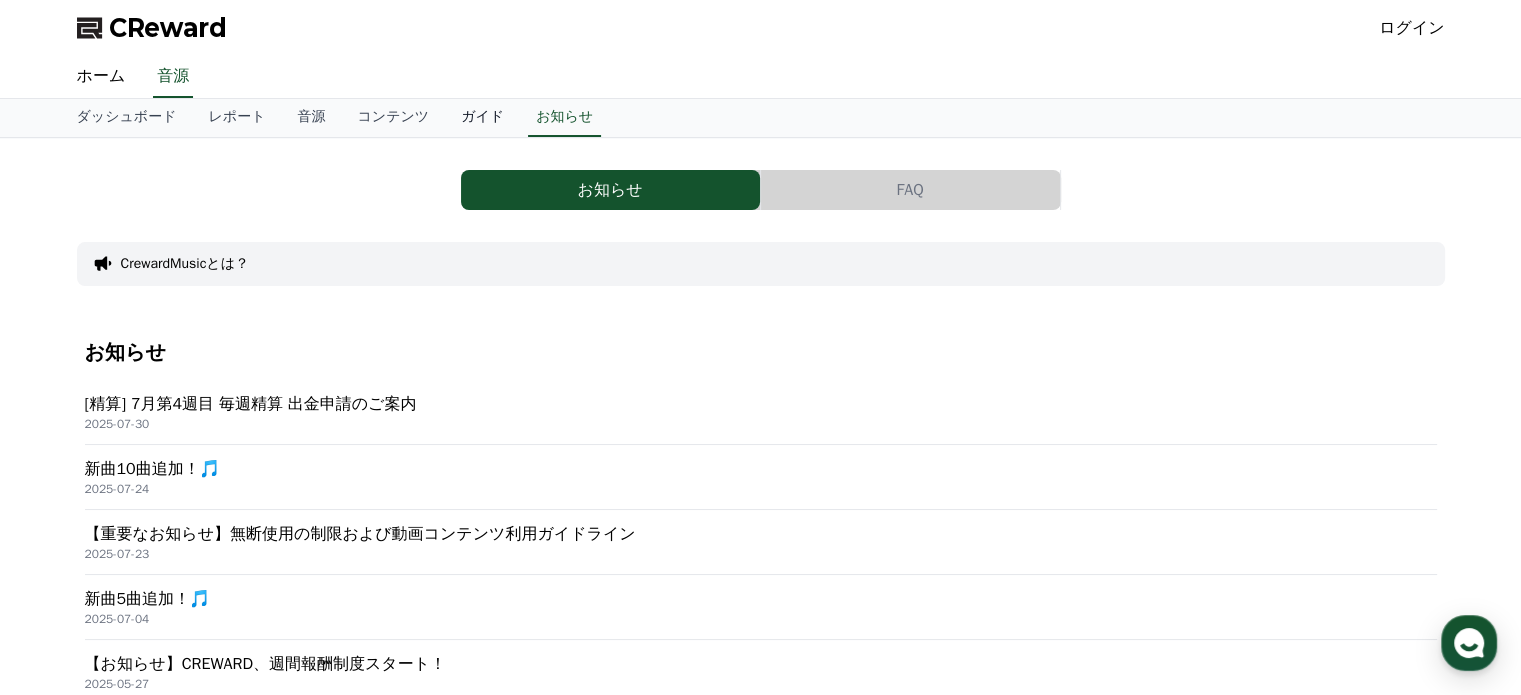 click on "ガイド" at bounding box center [482, 118] 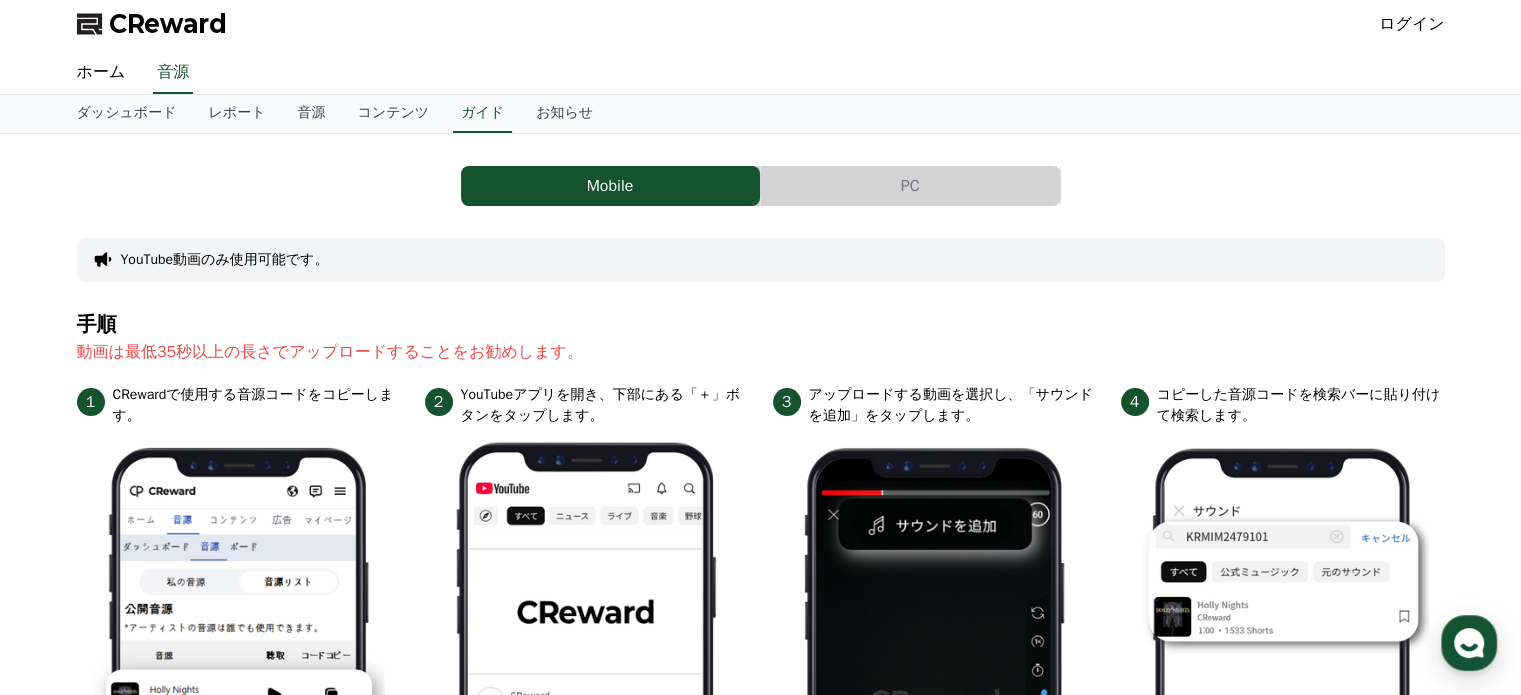 scroll, scrollTop: 0, scrollLeft: 0, axis: both 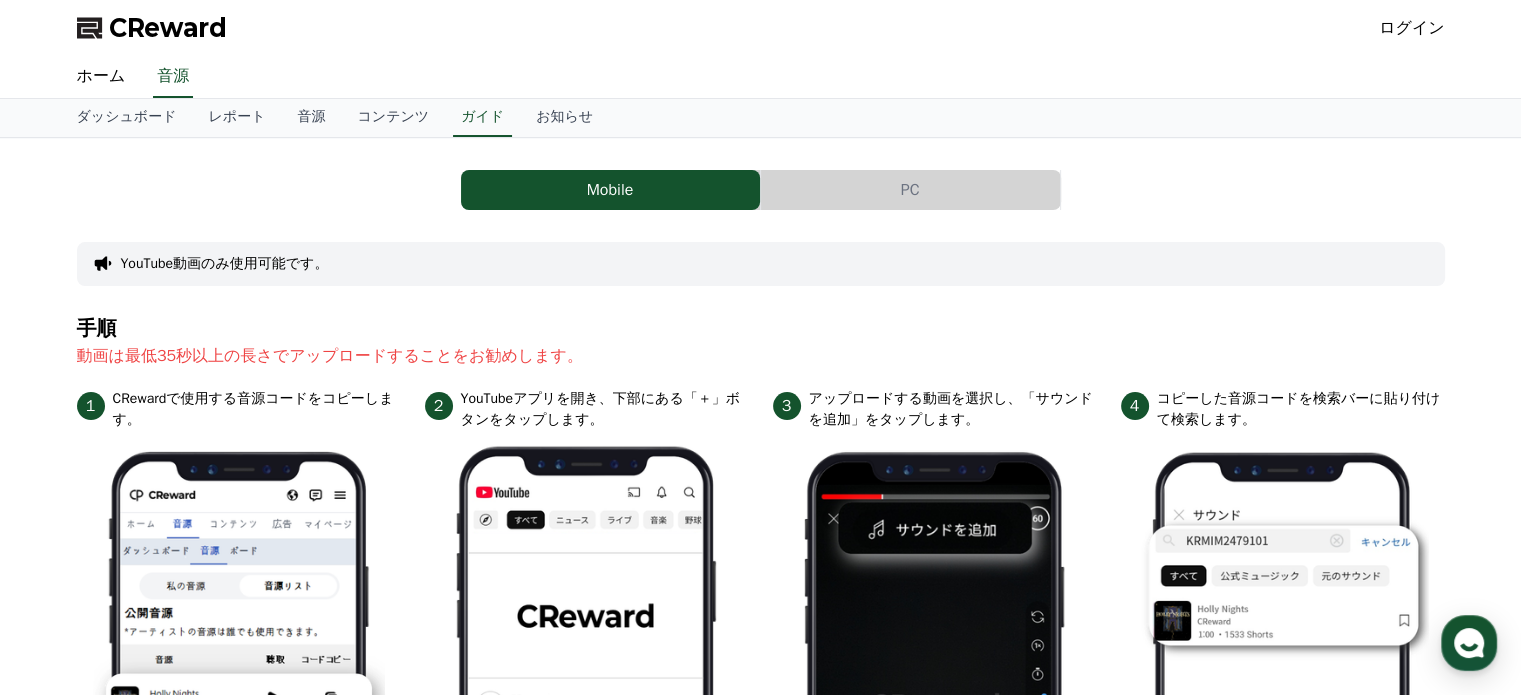 click on "CReward" at bounding box center (168, 28) 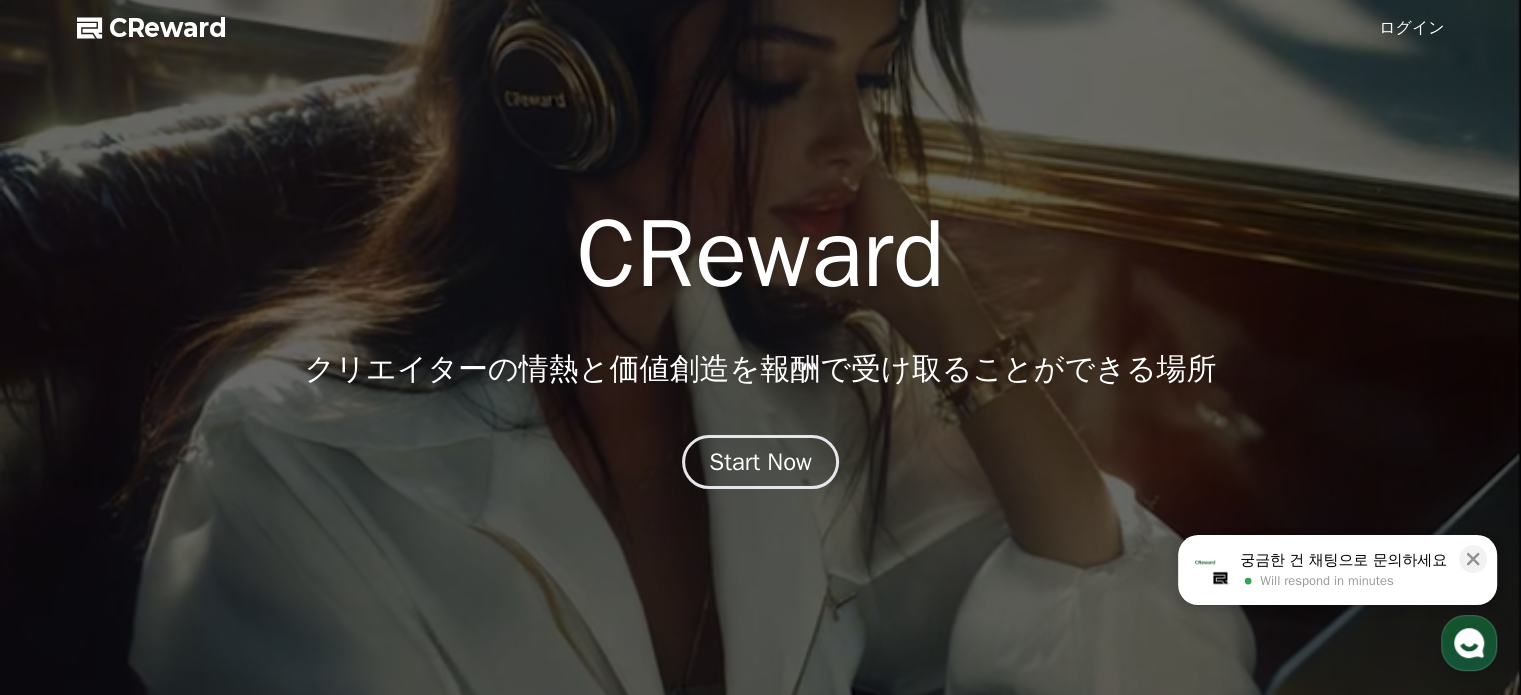 scroll, scrollTop: 0, scrollLeft: 0, axis: both 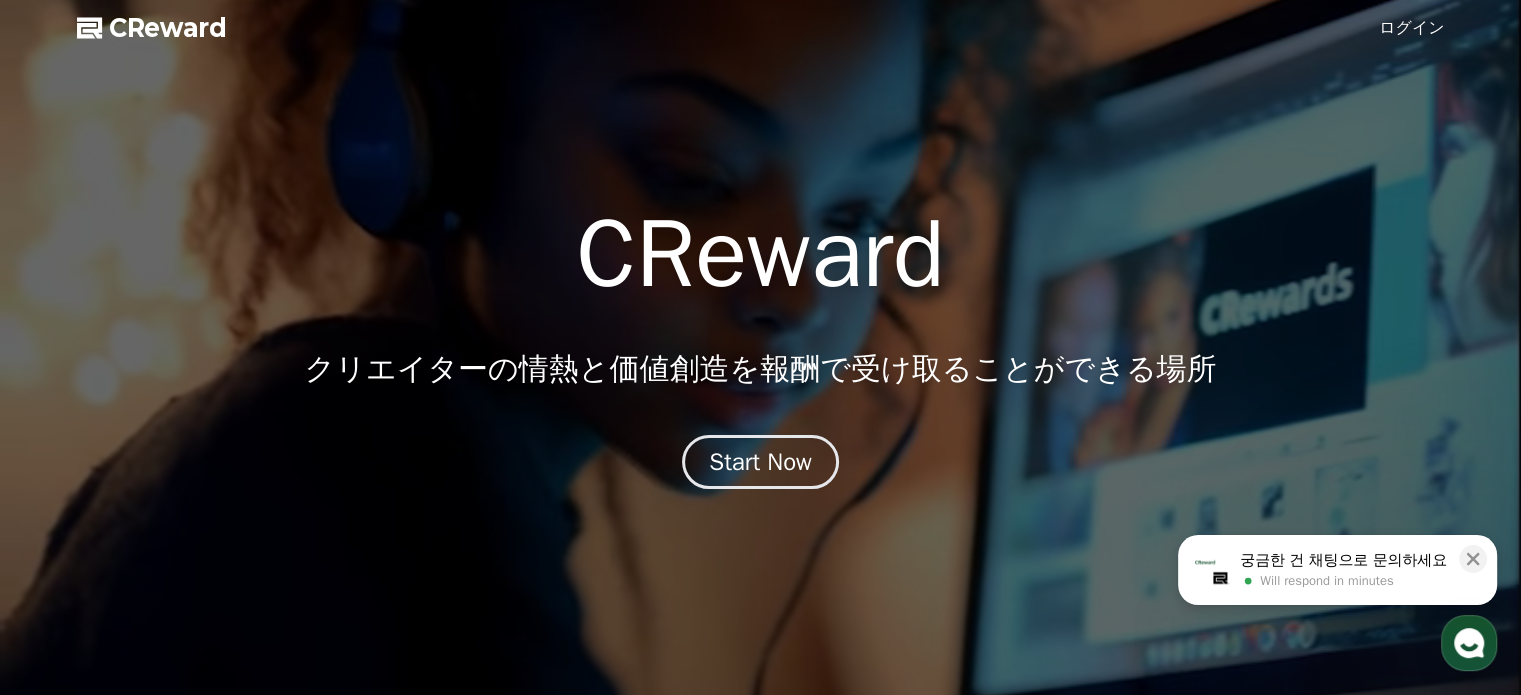 click on "ログイン" at bounding box center (1412, 28) 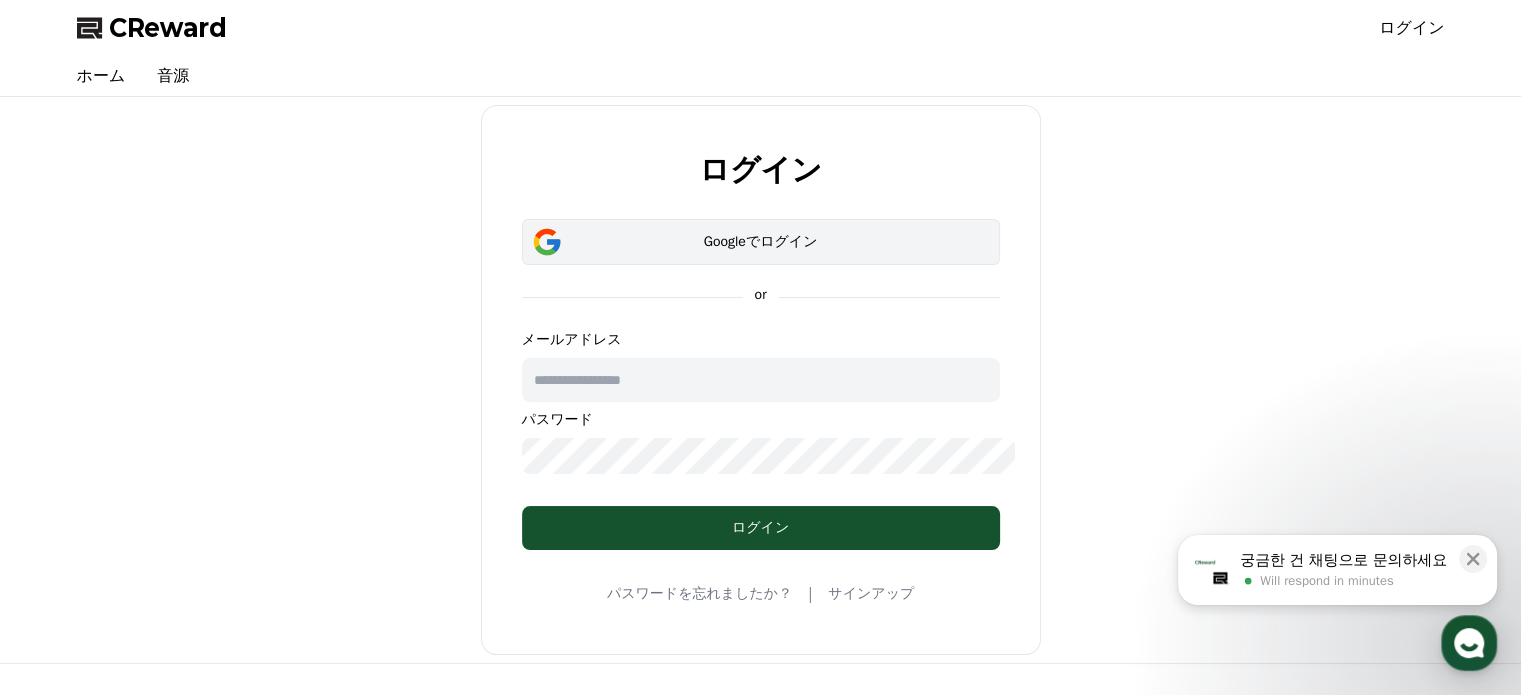 click on "Googleでログイン" at bounding box center [761, 242] 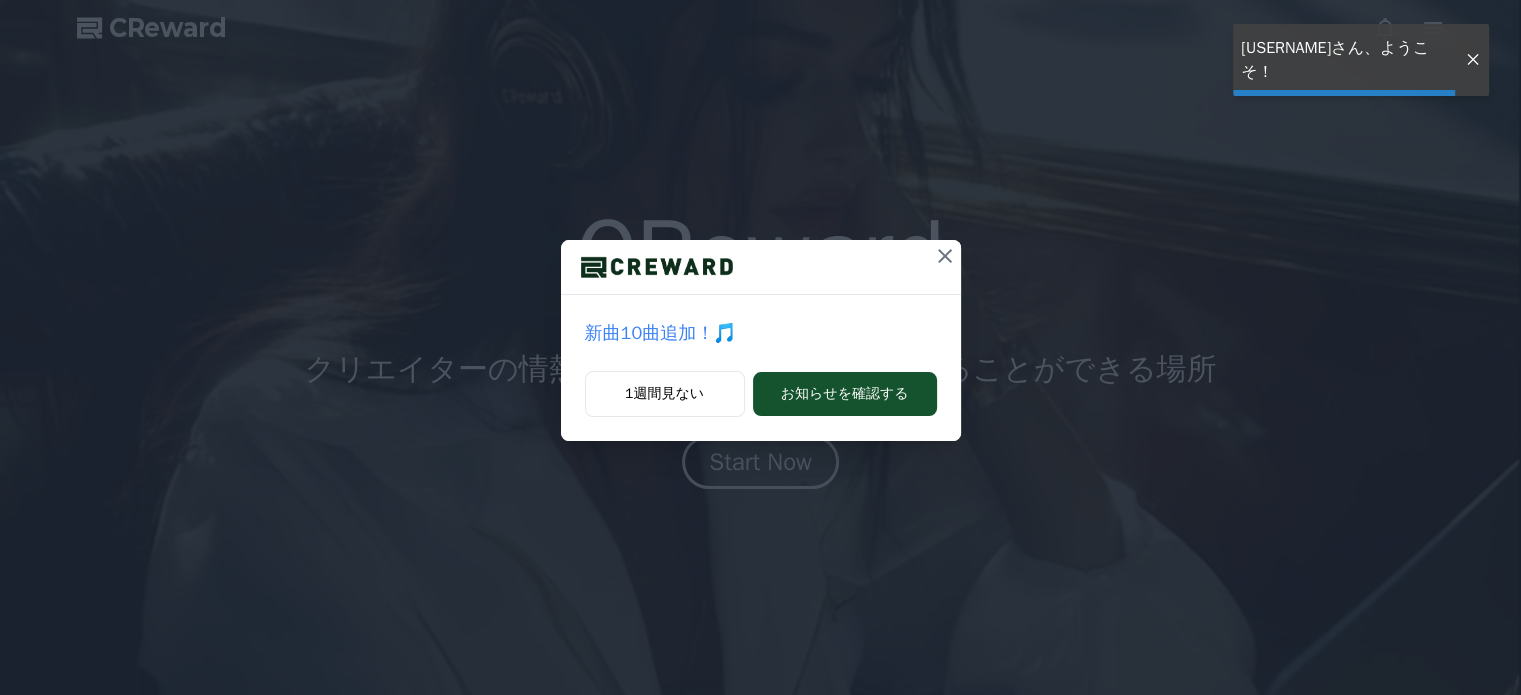 scroll, scrollTop: 0, scrollLeft: 0, axis: both 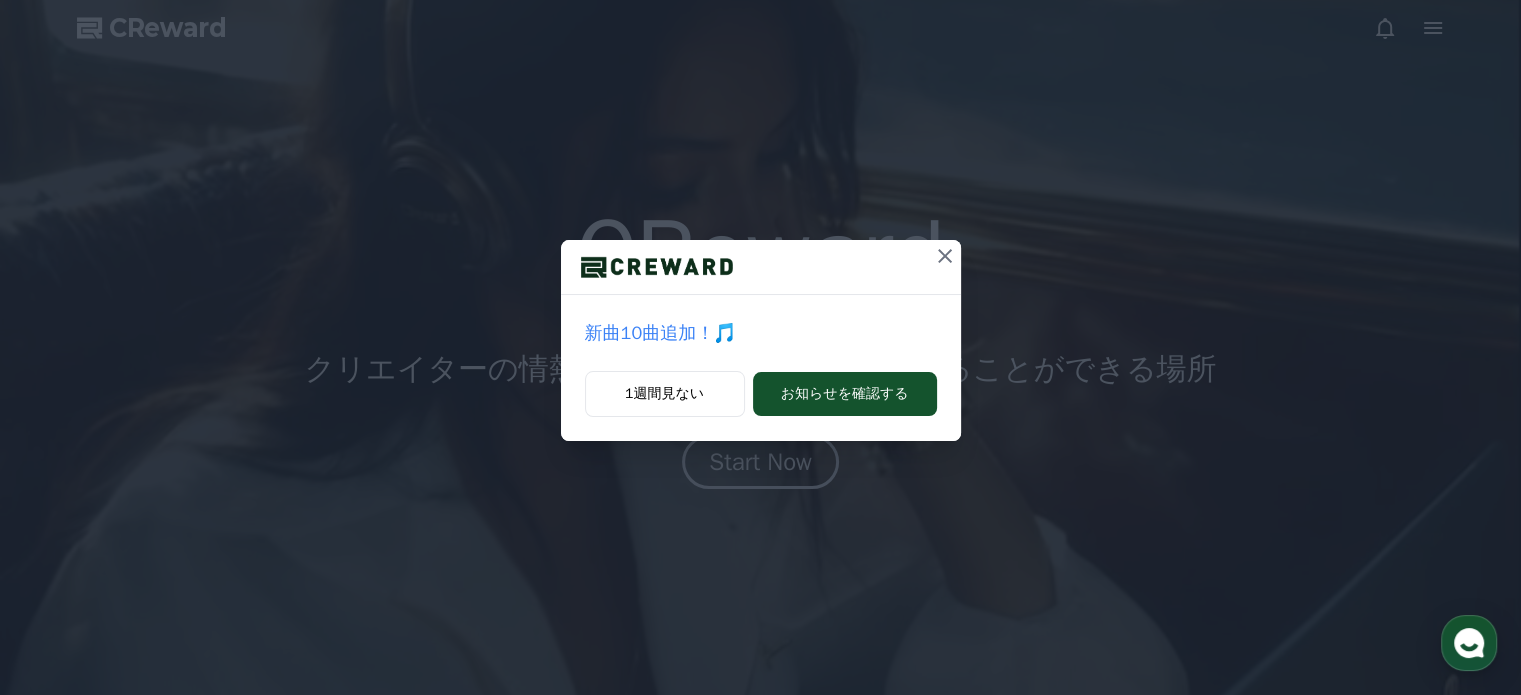 click 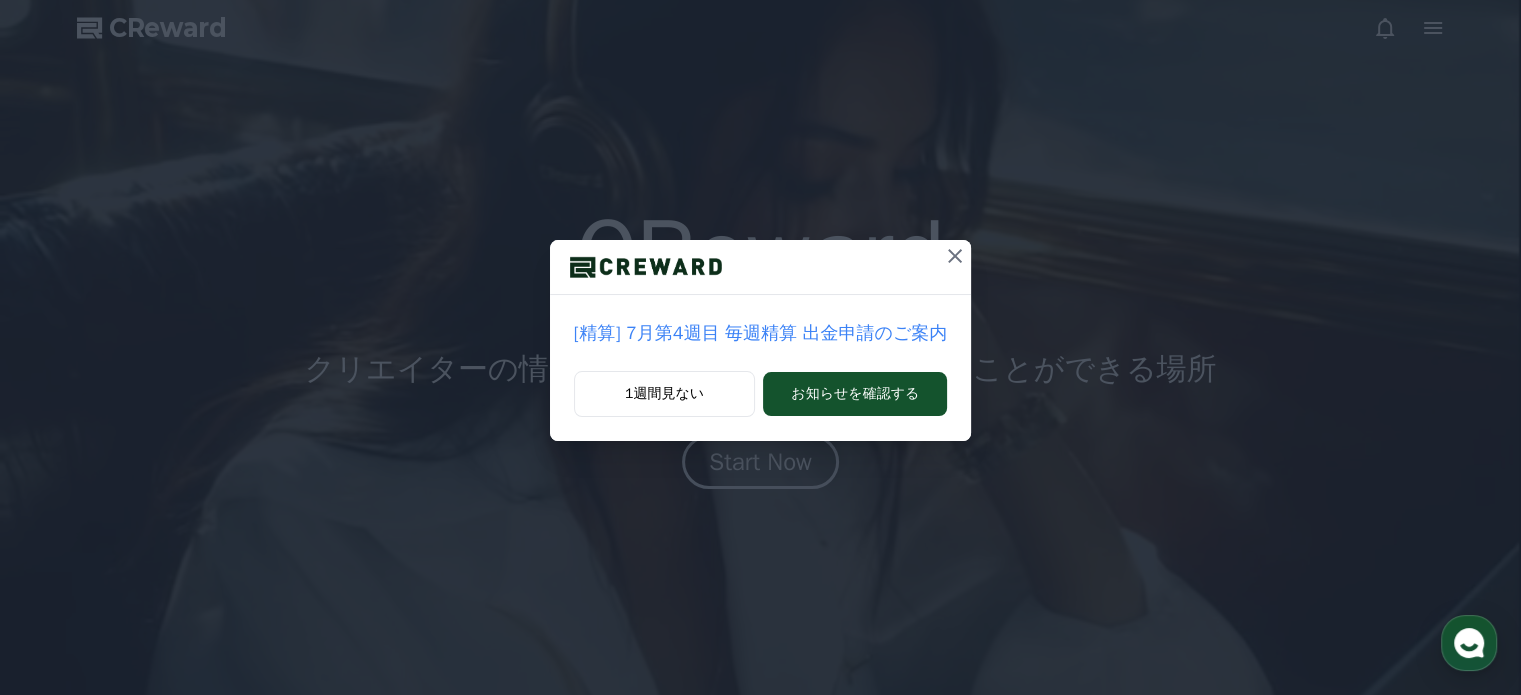 click 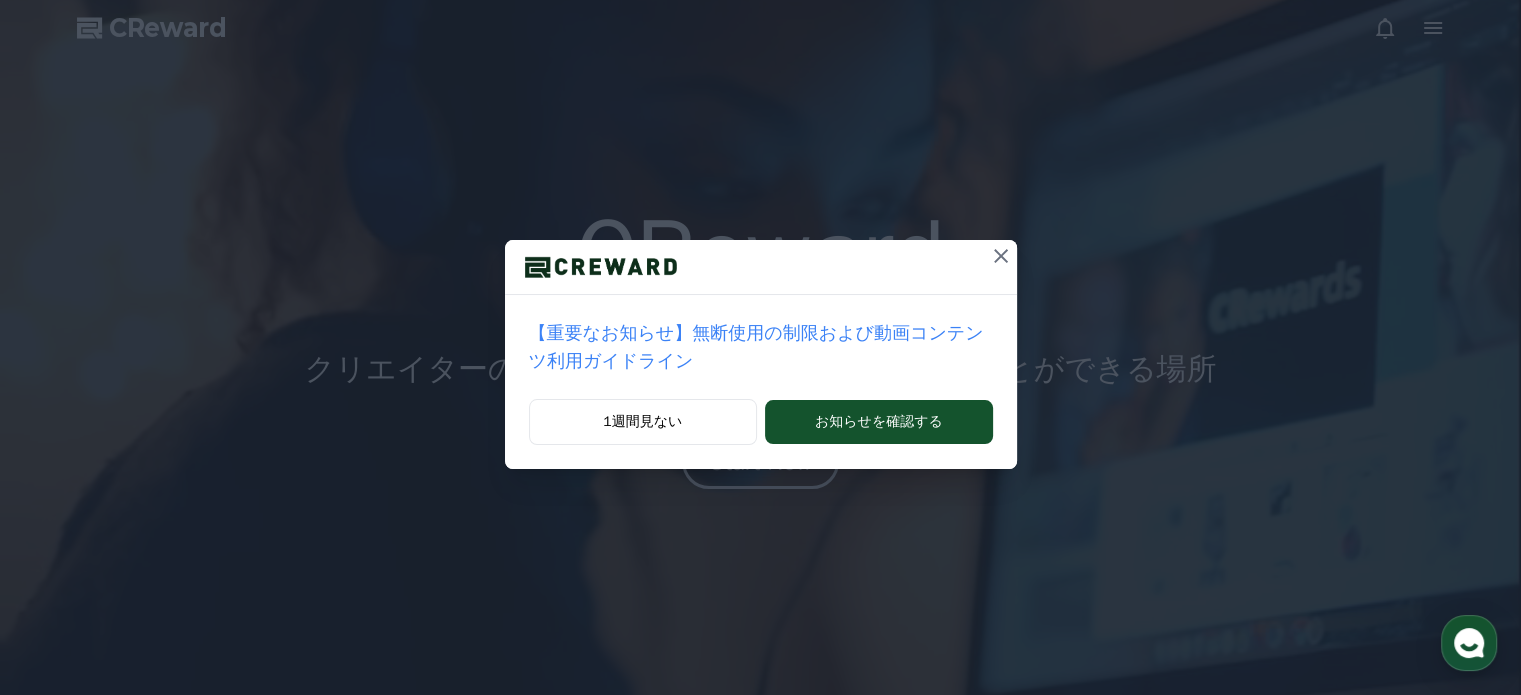 click 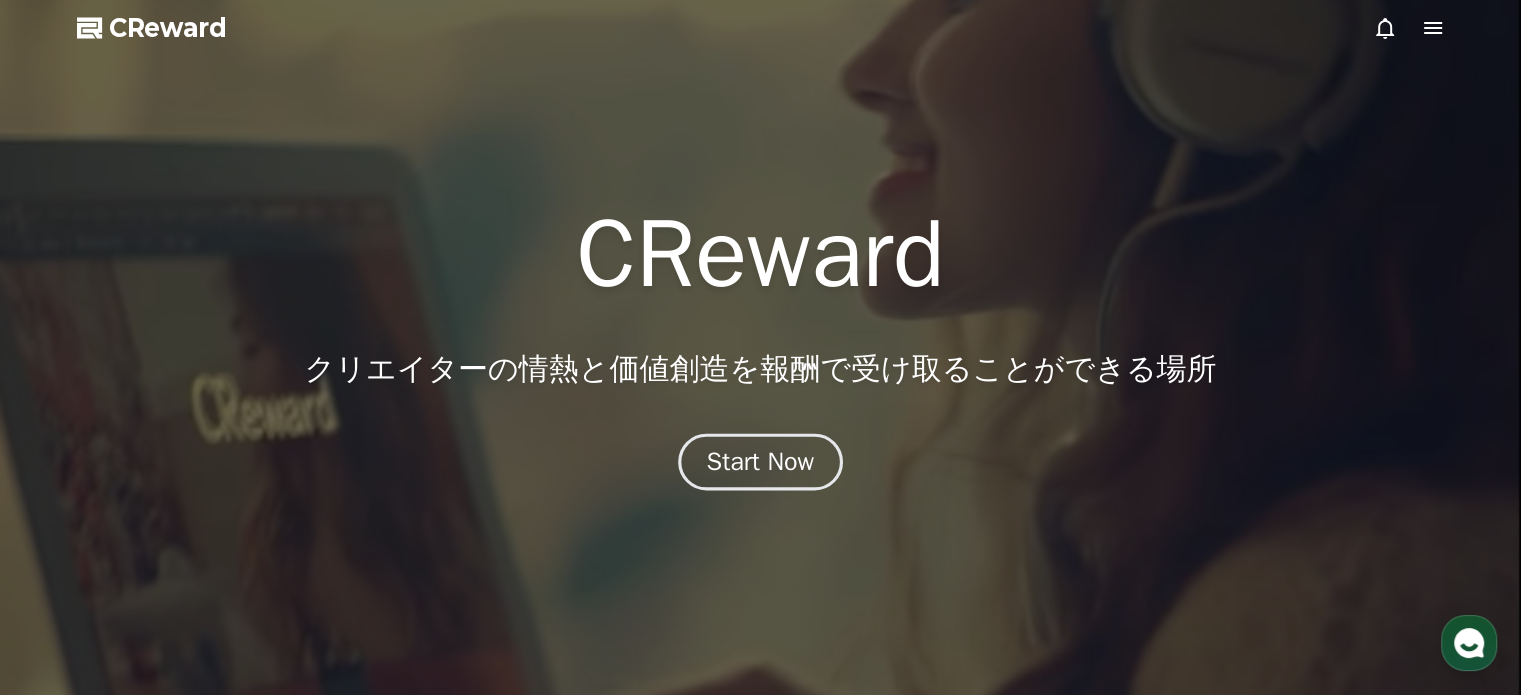 click on "Start Now" at bounding box center [761, 462] 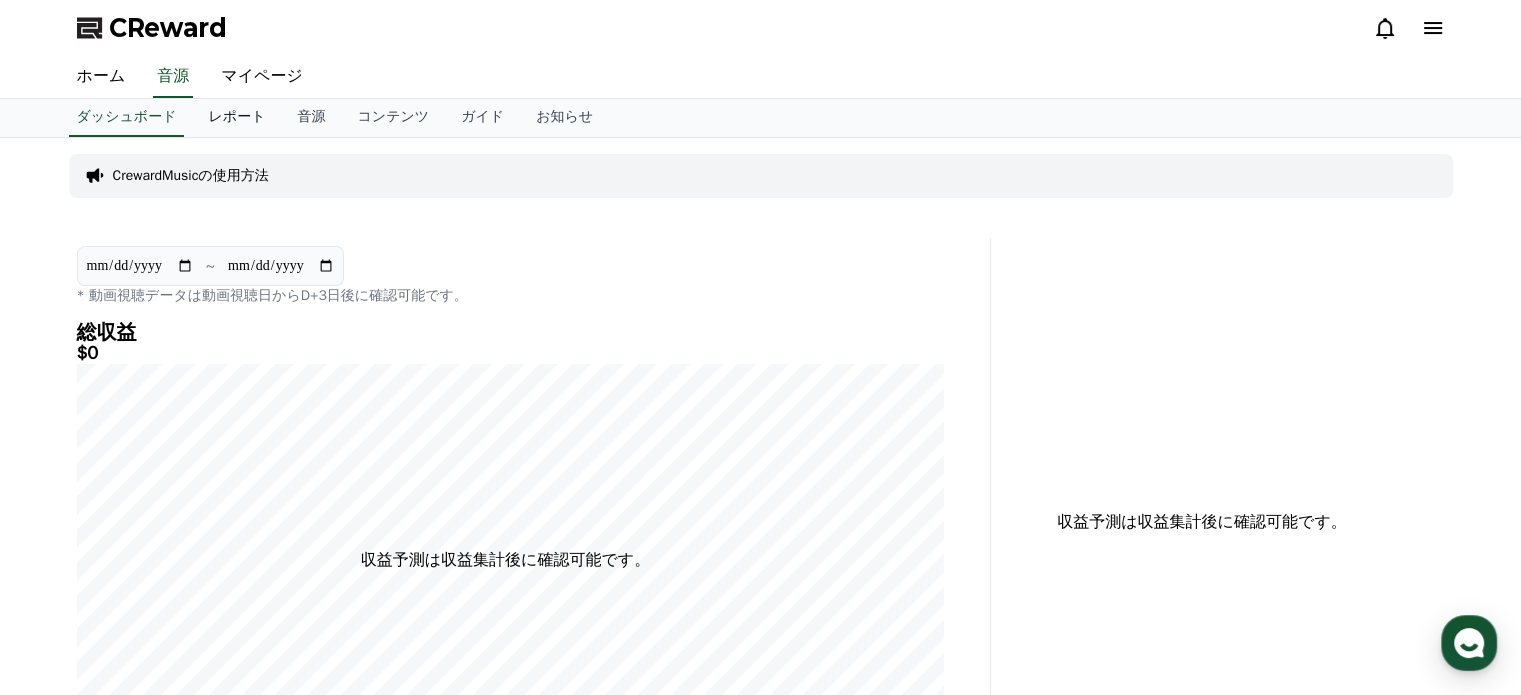 click on "レポート" at bounding box center (236, 118) 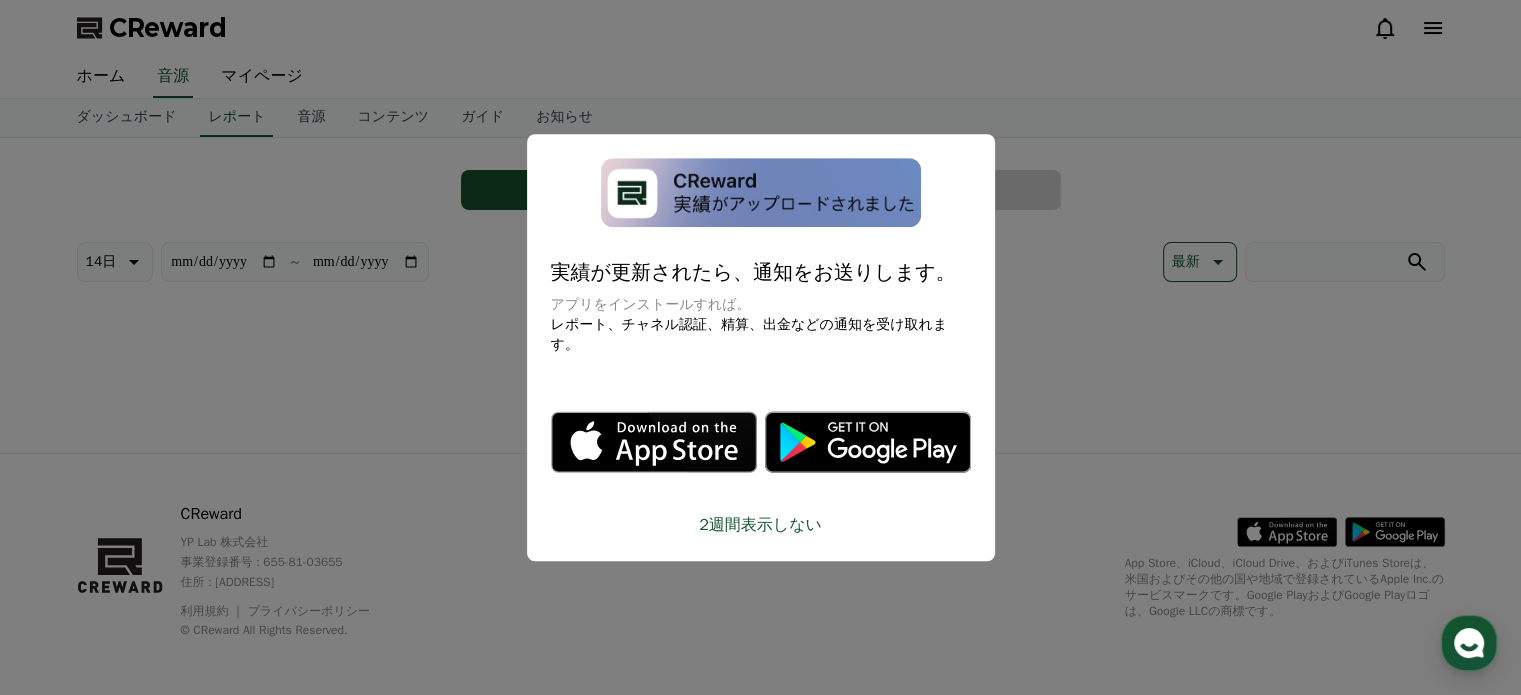 click at bounding box center [760, 347] 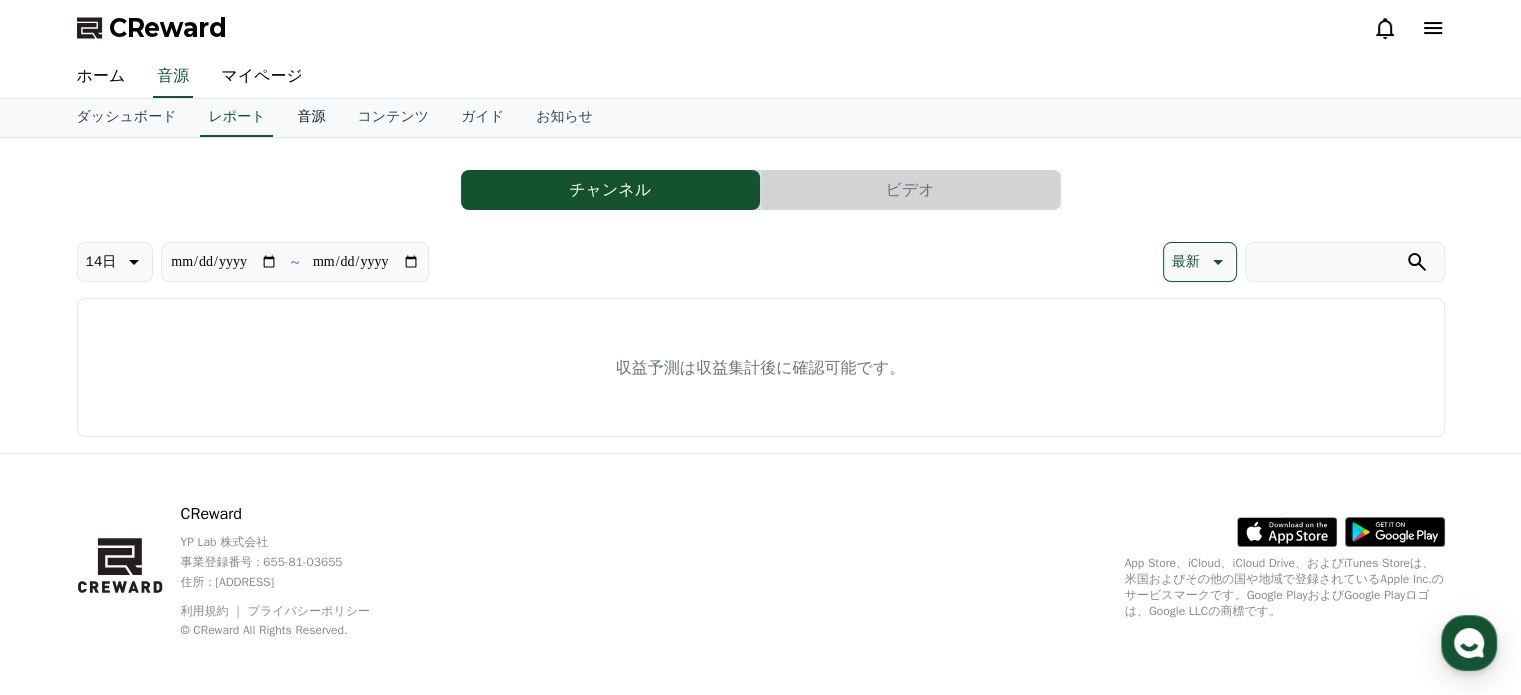 click on "音源" at bounding box center (311, 118) 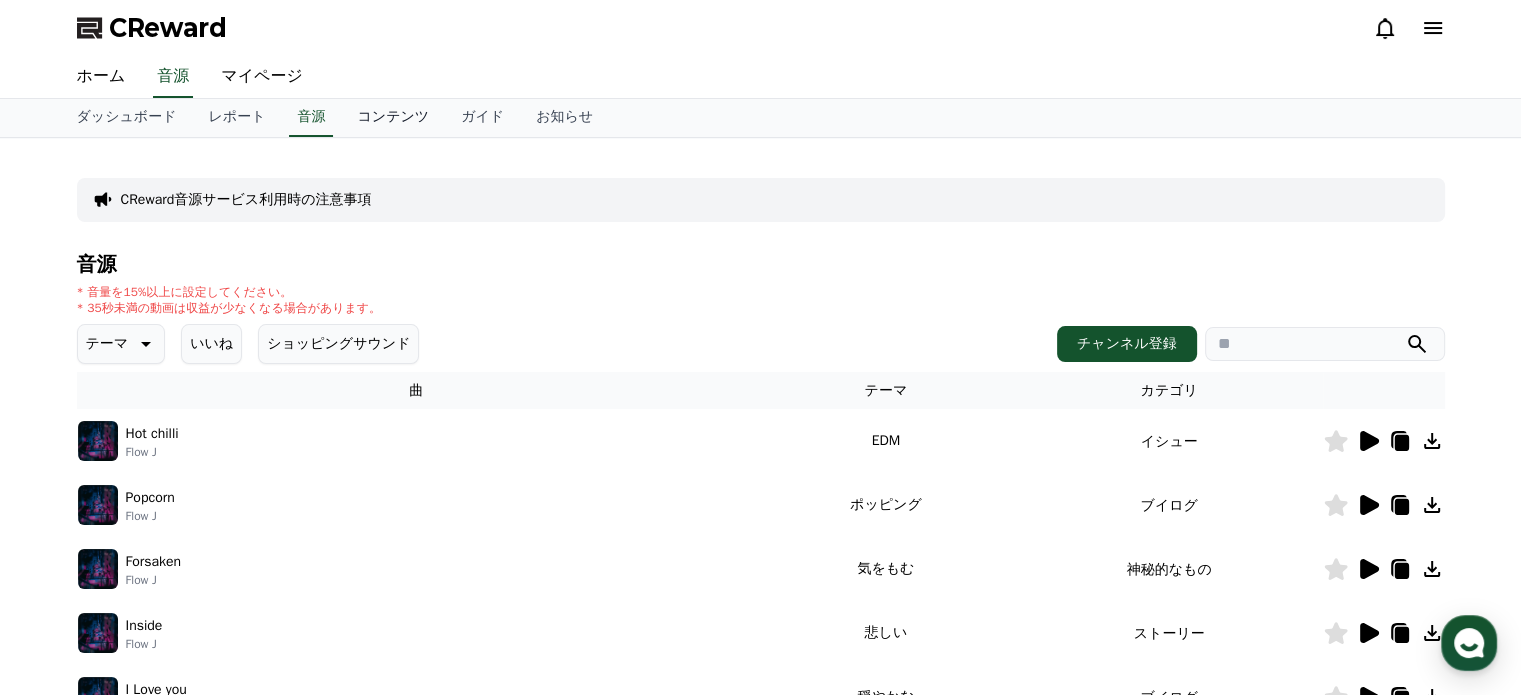 click on "コンテンツ" at bounding box center (393, 118) 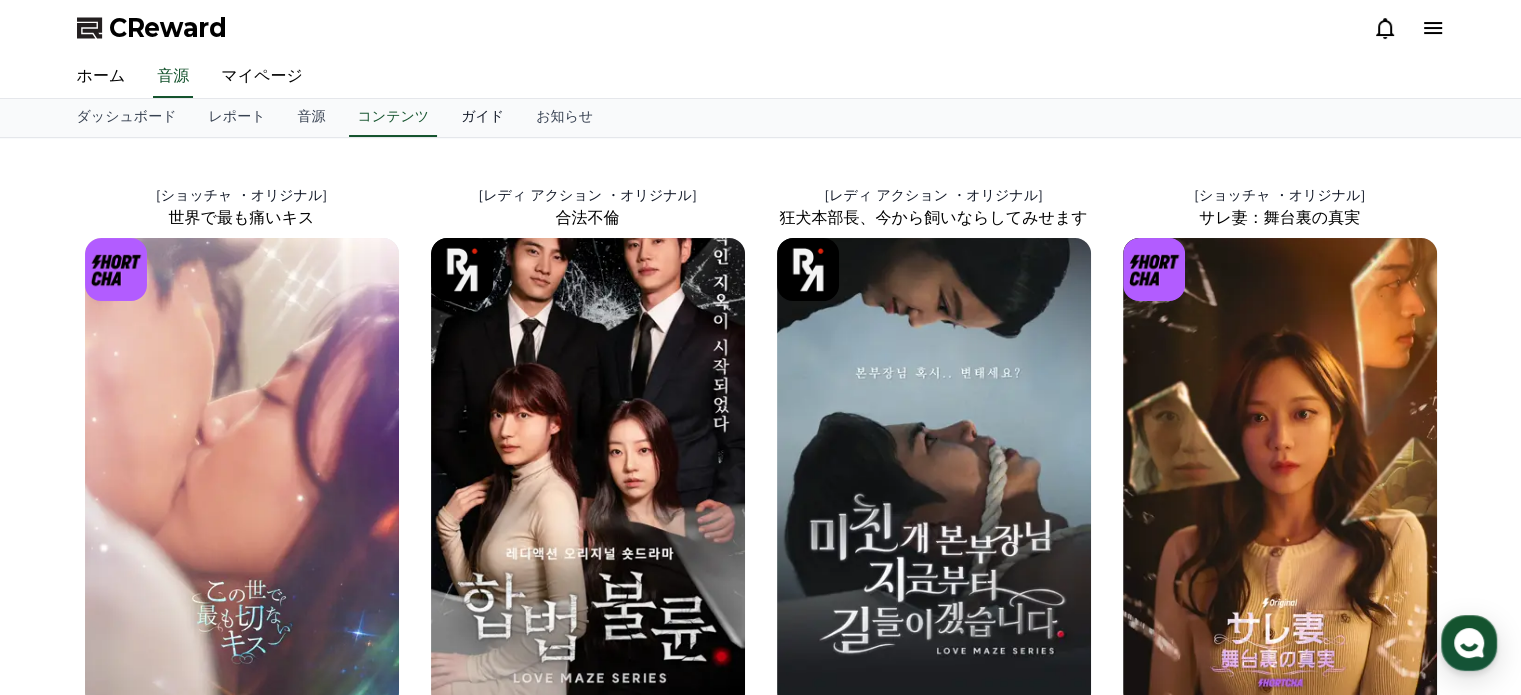 click on "ガイド" at bounding box center (482, 118) 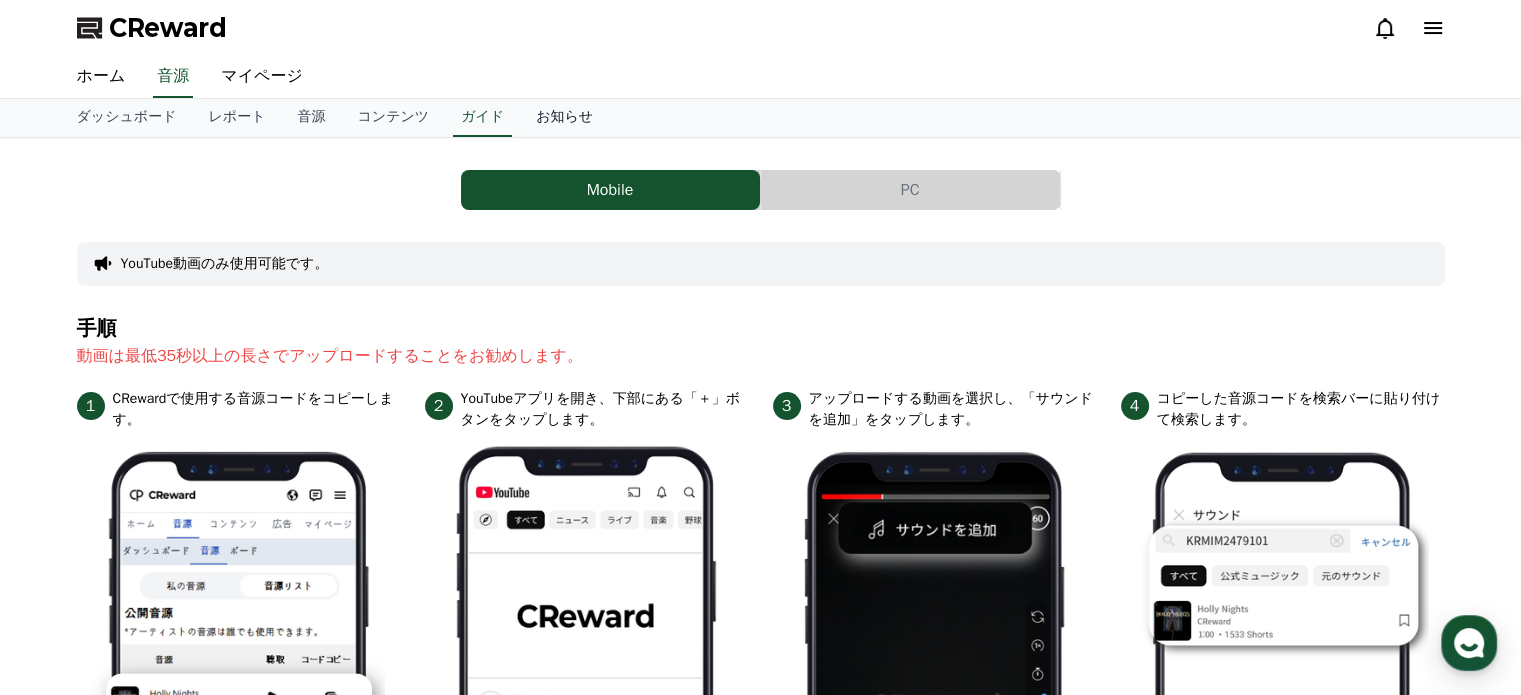 click on "お知らせ" at bounding box center [564, 118] 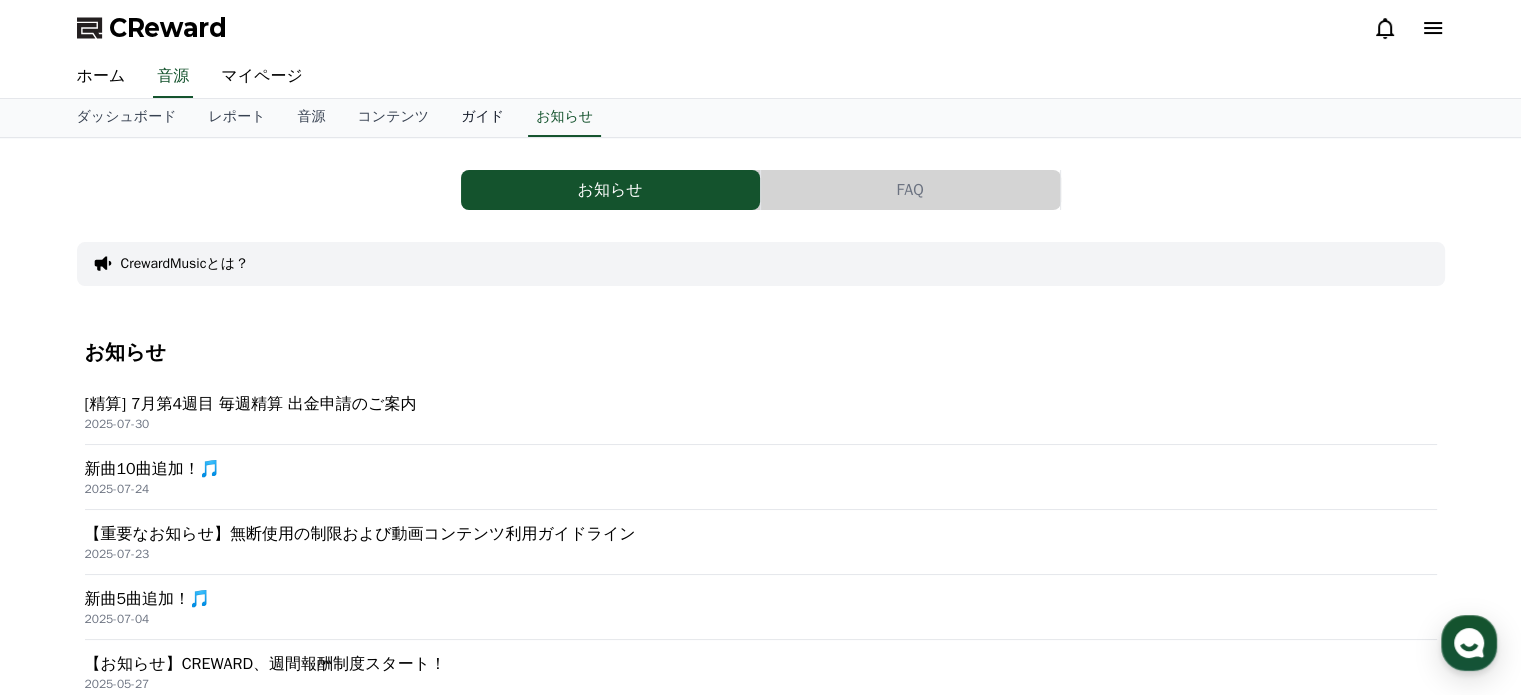 click on "ガイド" at bounding box center [482, 118] 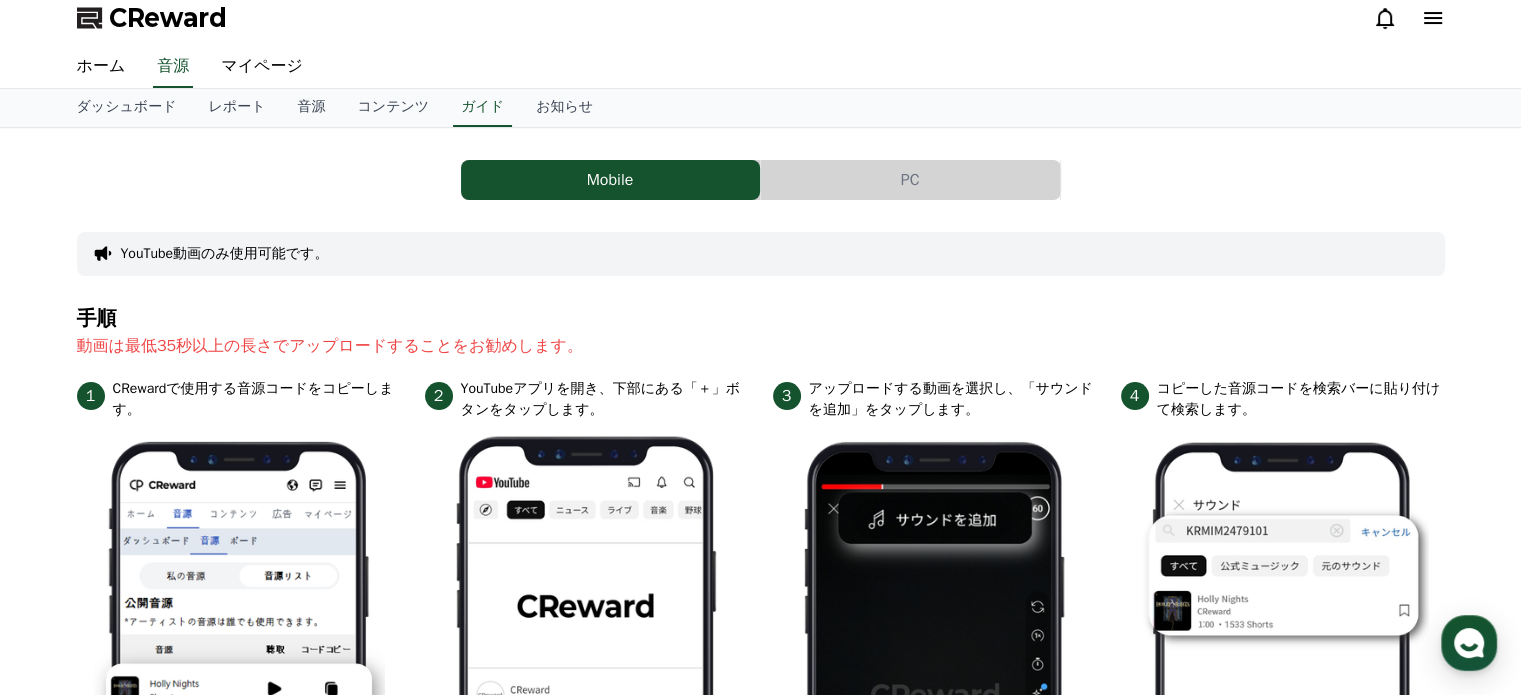 scroll, scrollTop: 0, scrollLeft: 0, axis: both 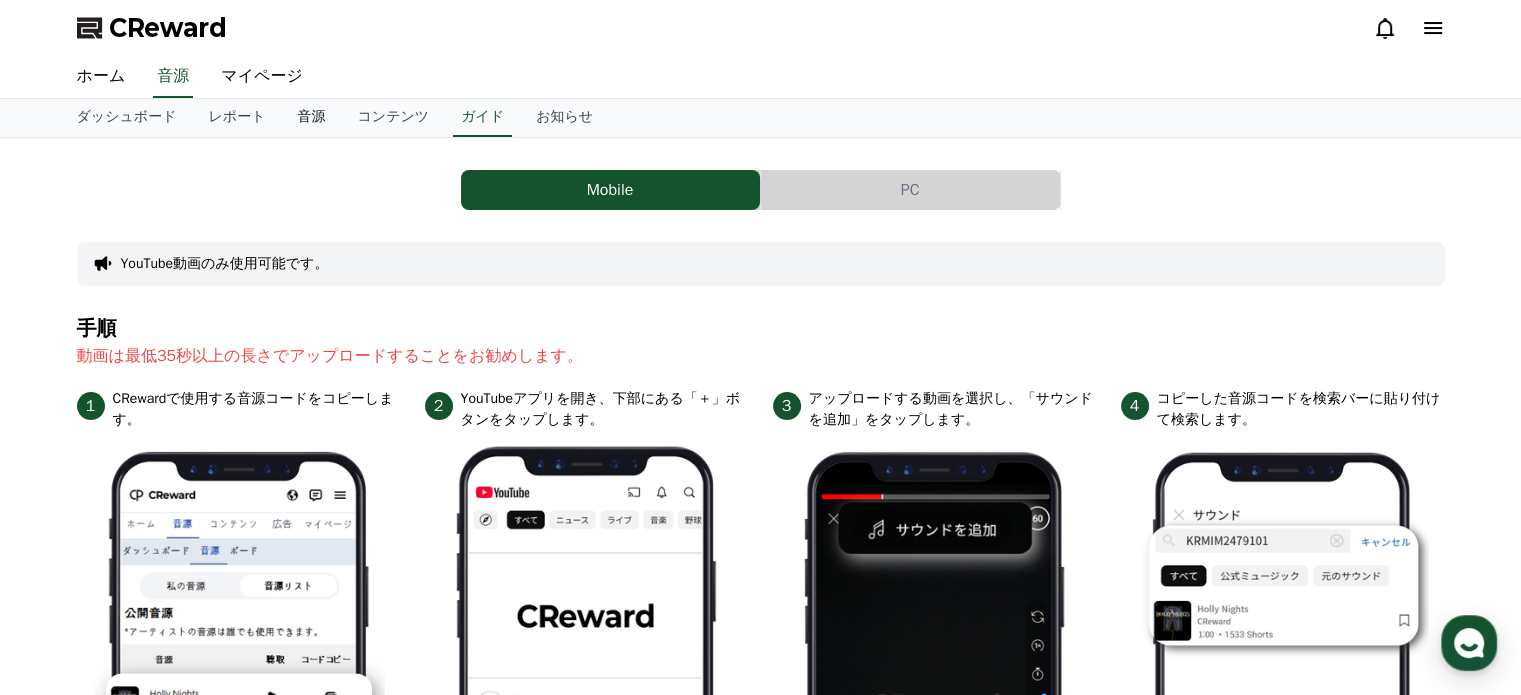 click on "音源" at bounding box center [311, 118] 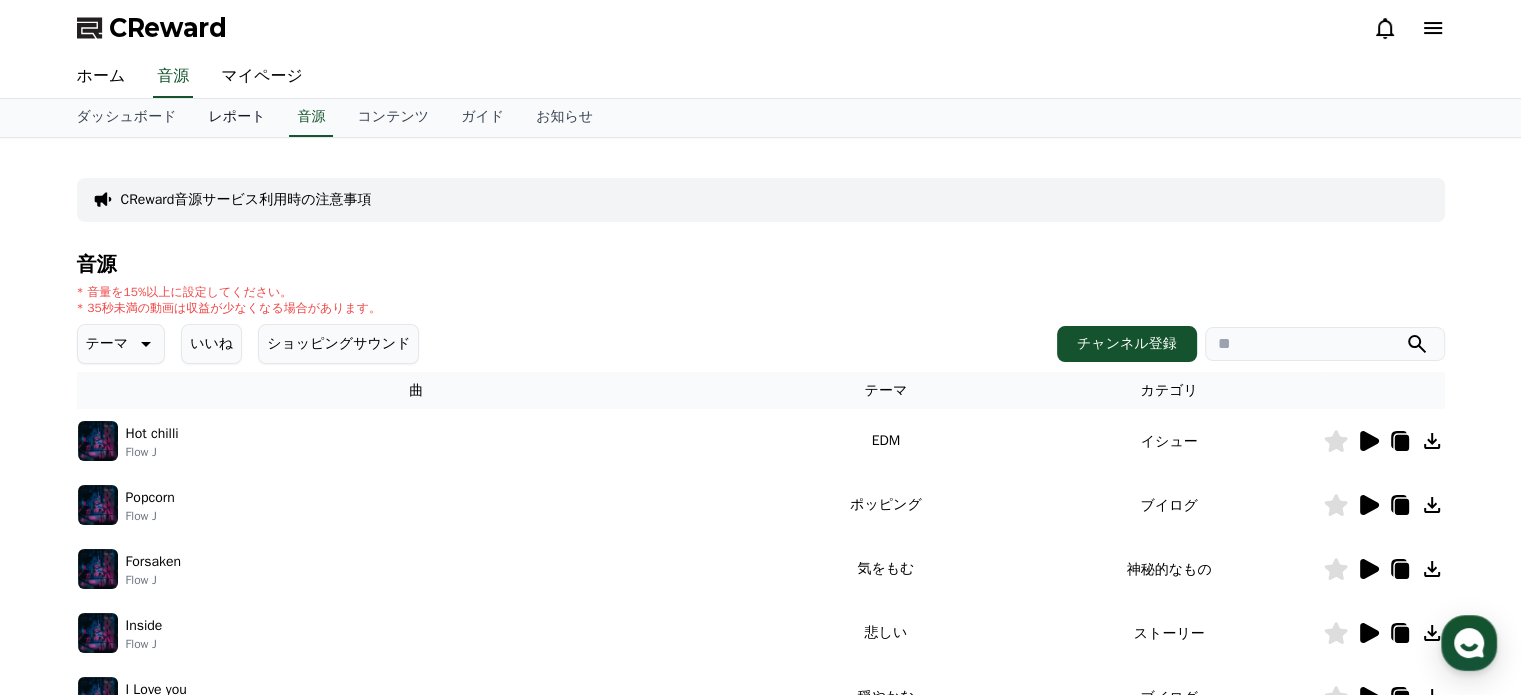 click on "レポート" at bounding box center [236, 118] 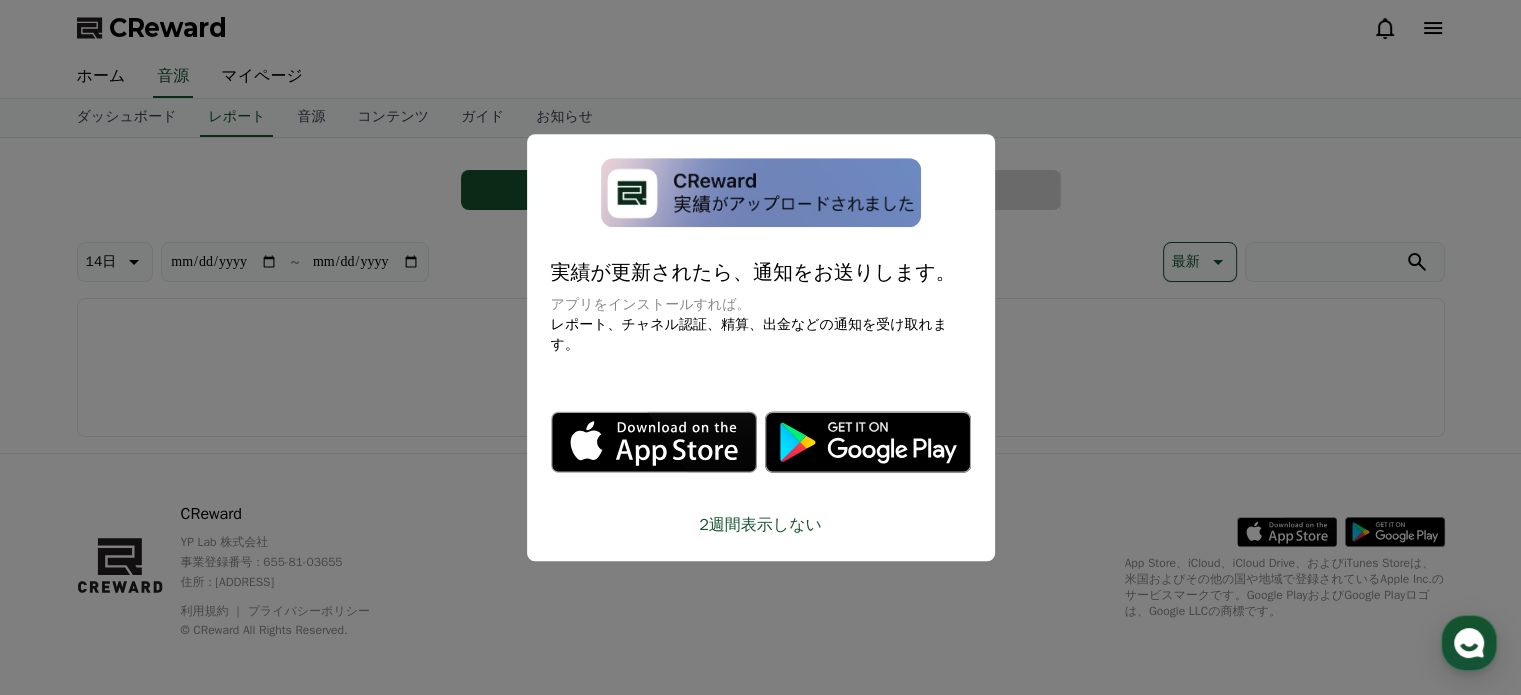 click on "2週間表示しない" at bounding box center (761, 525) 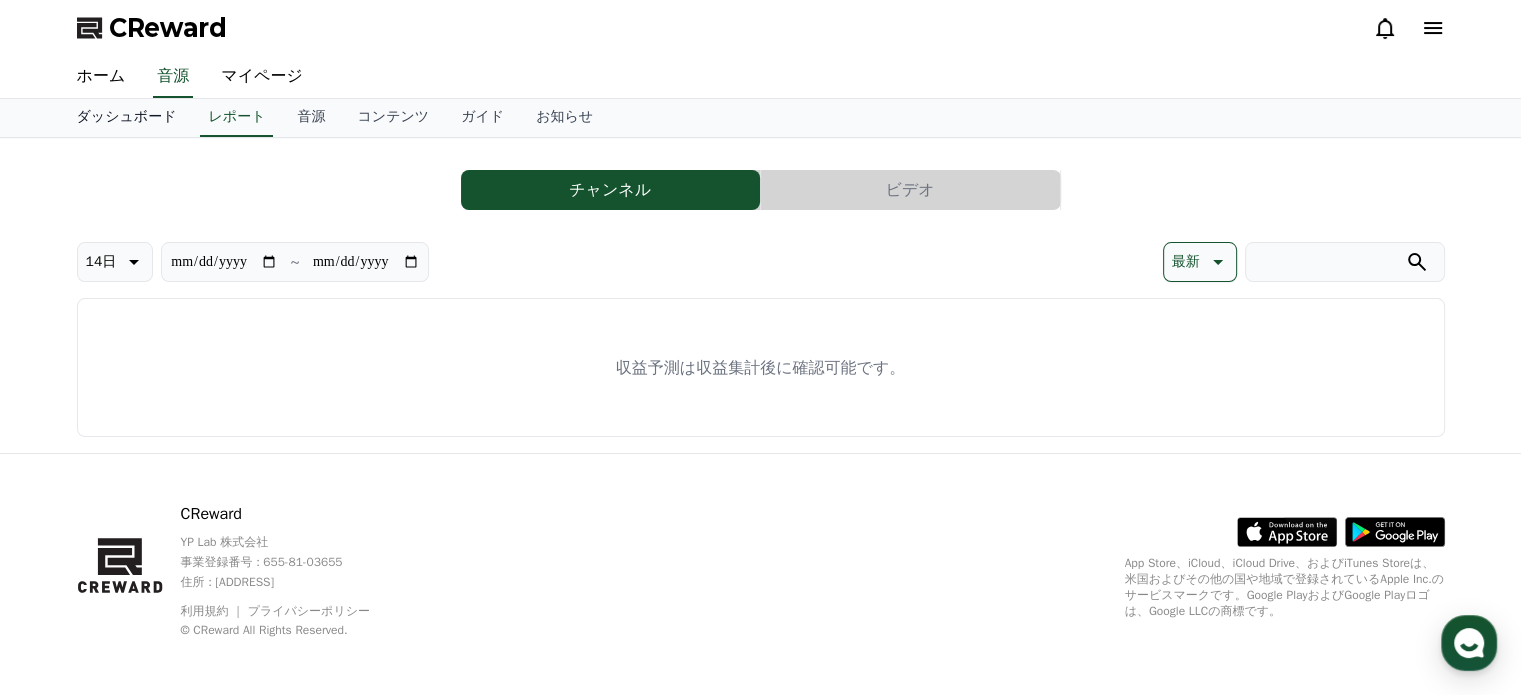 click on "ダッシュボード" at bounding box center (127, 118) 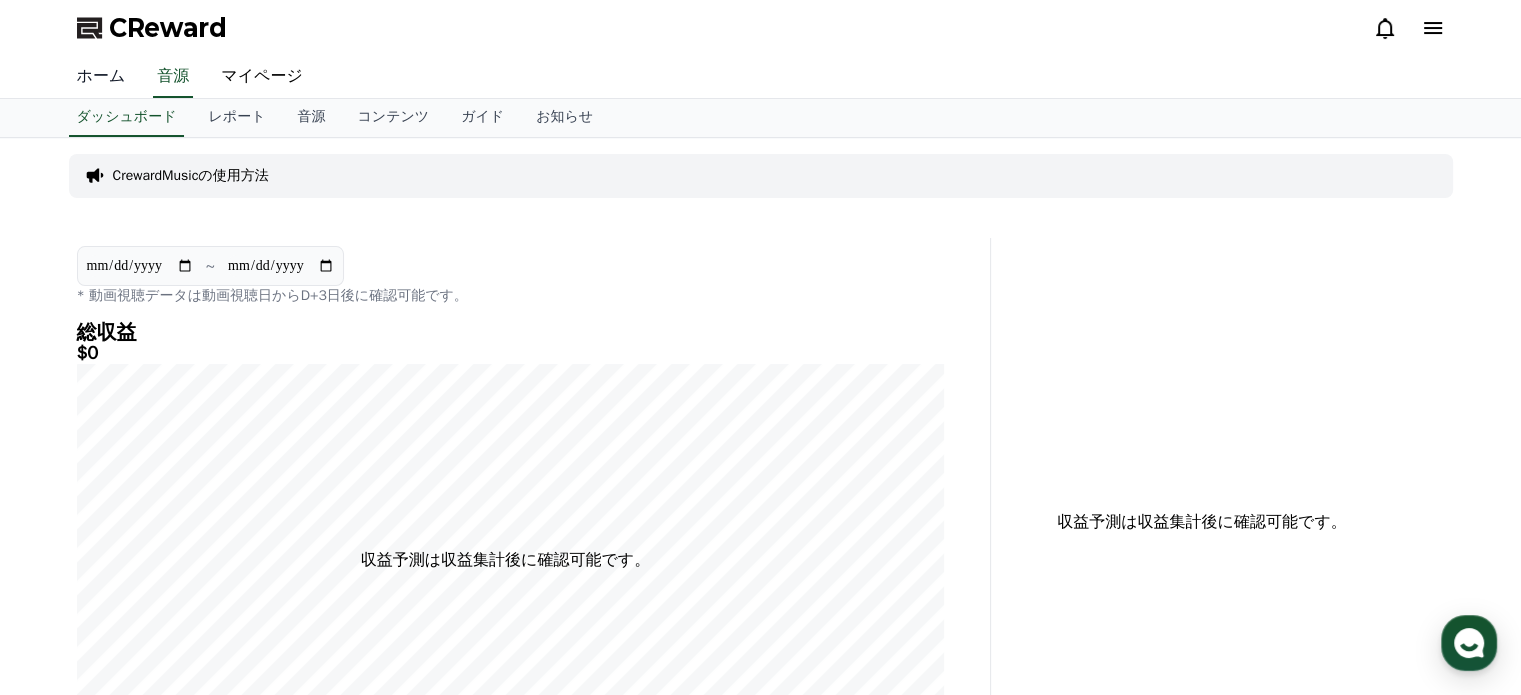 click on "ホーム" at bounding box center (101, 77) 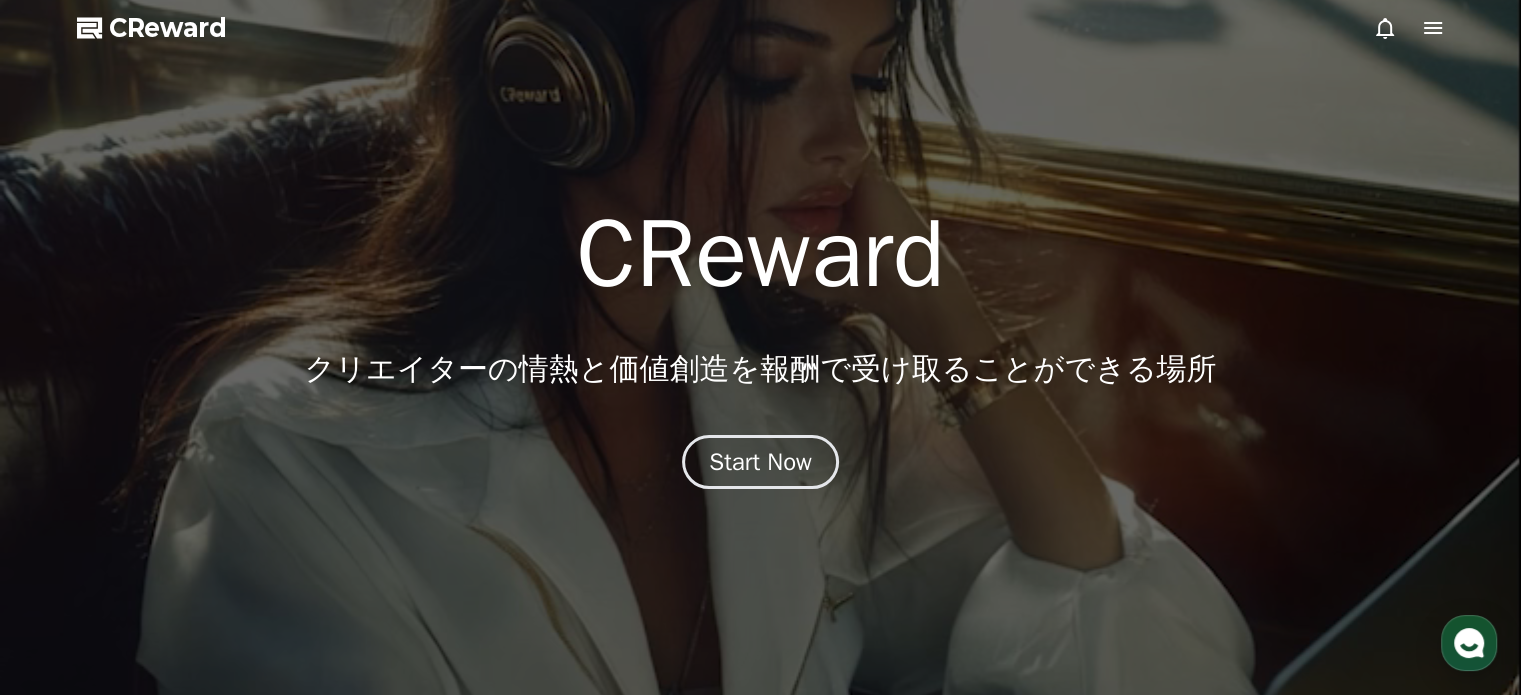 click at bounding box center [760, 347] 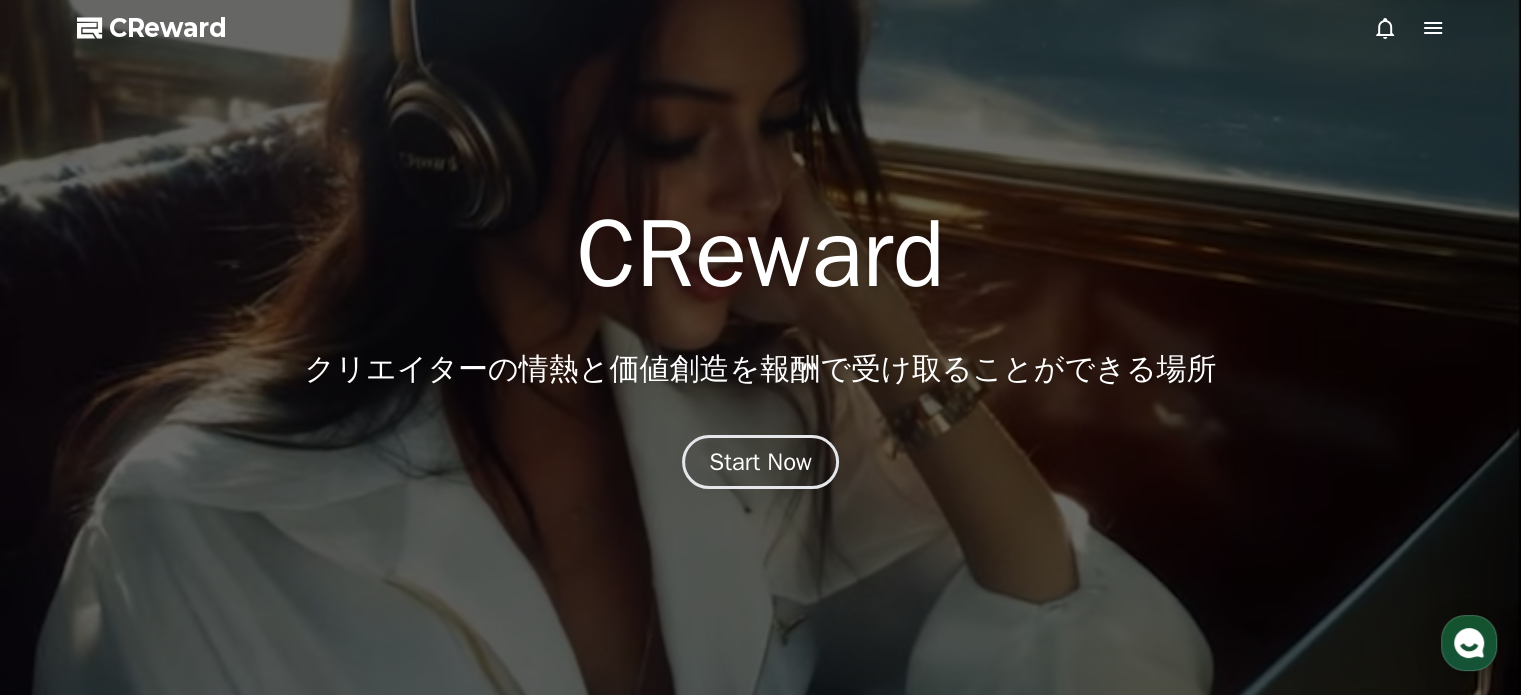 click 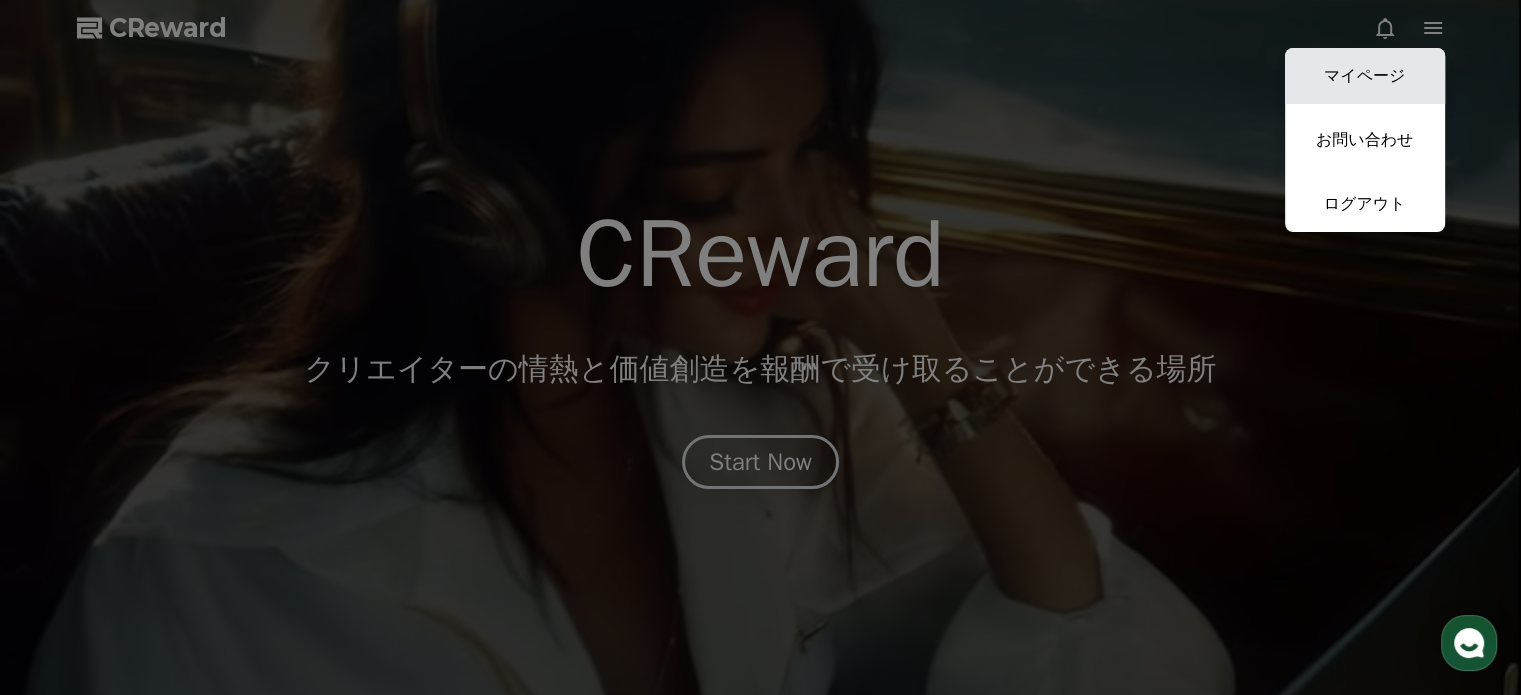 click on "マイページ" at bounding box center (1365, 76) 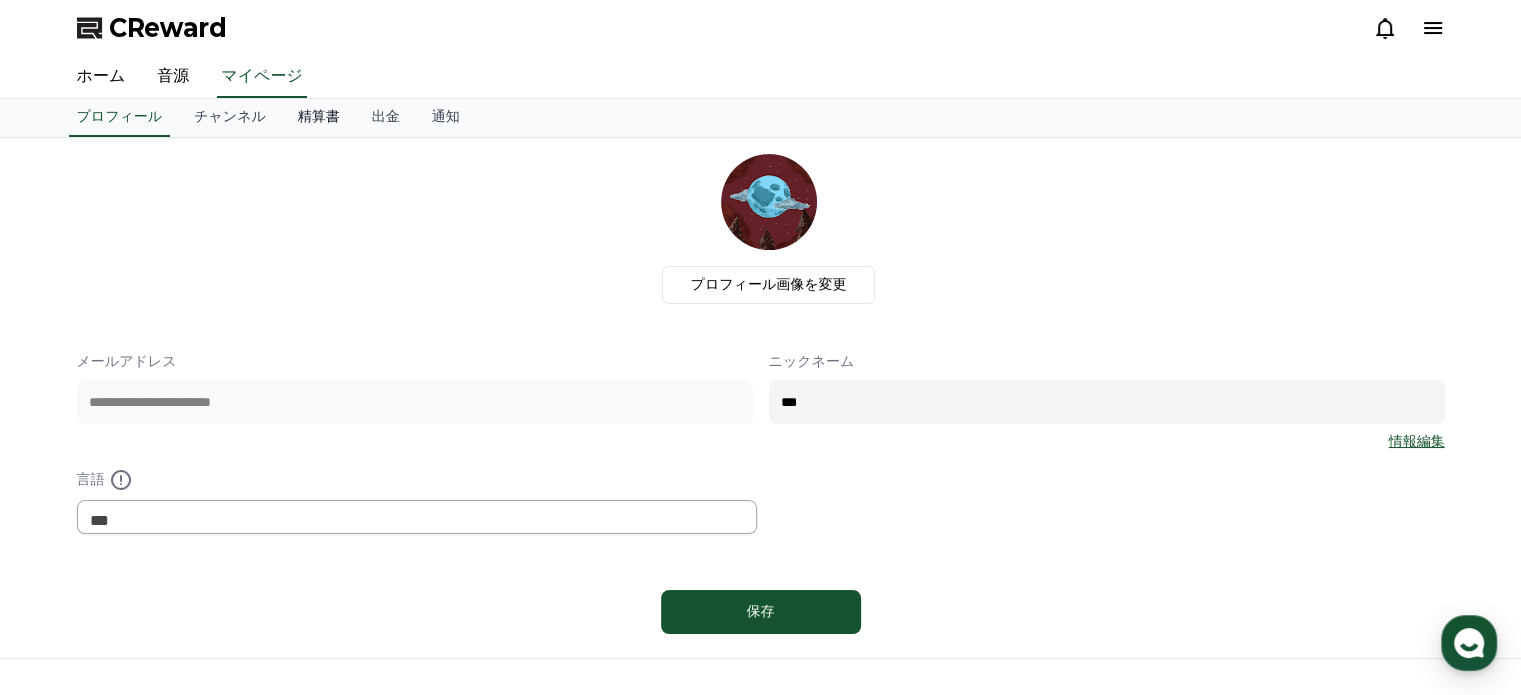 click on "精算書" at bounding box center (319, 118) 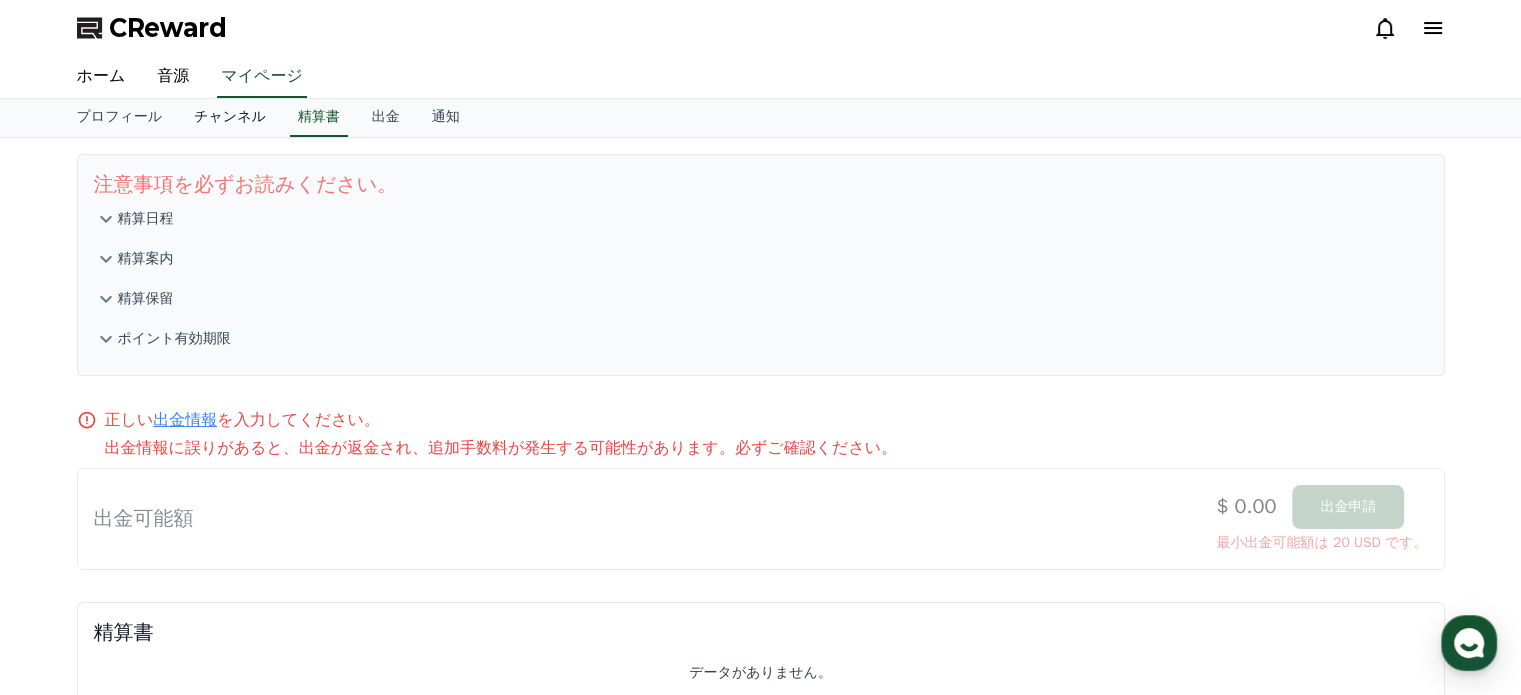 click on "チャンネル" at bounding box center [230, 118] 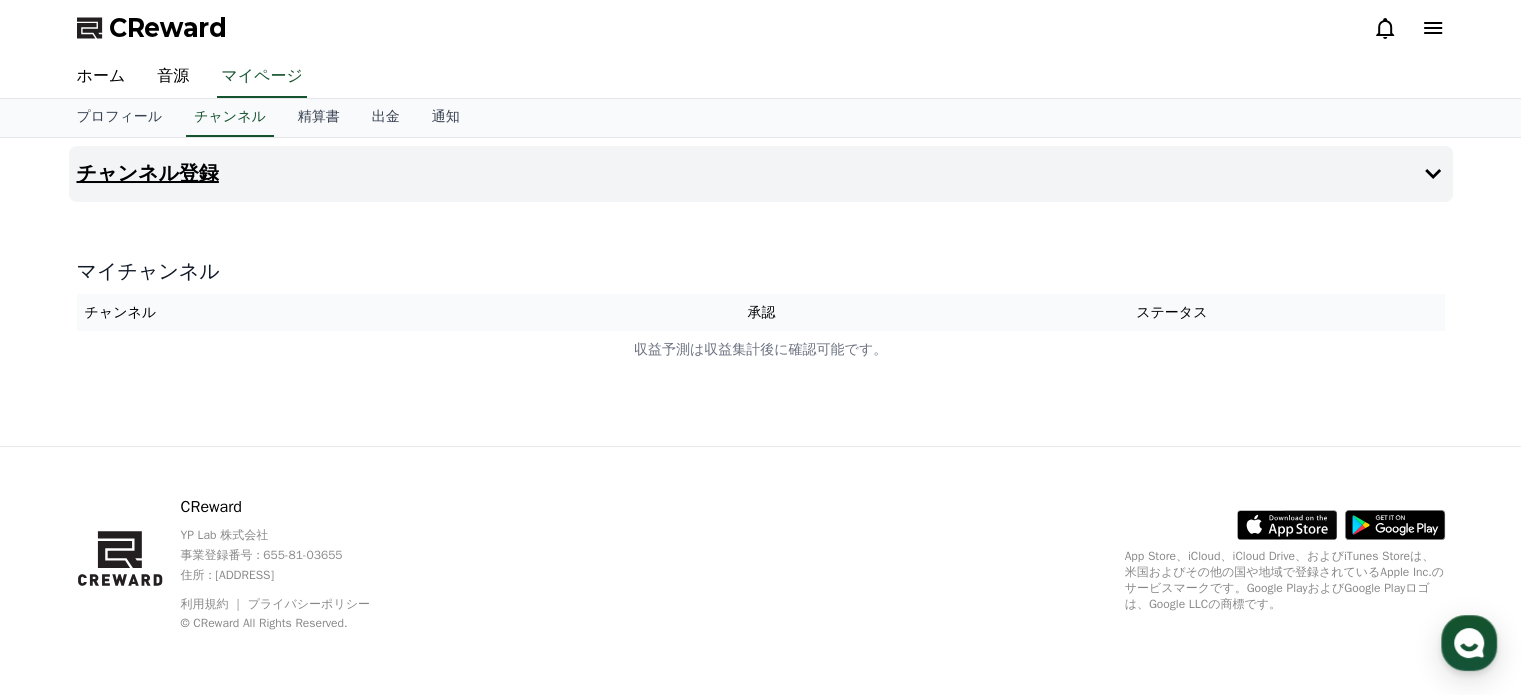 click on "チャンネル登録" at bounding box center [761, 174] 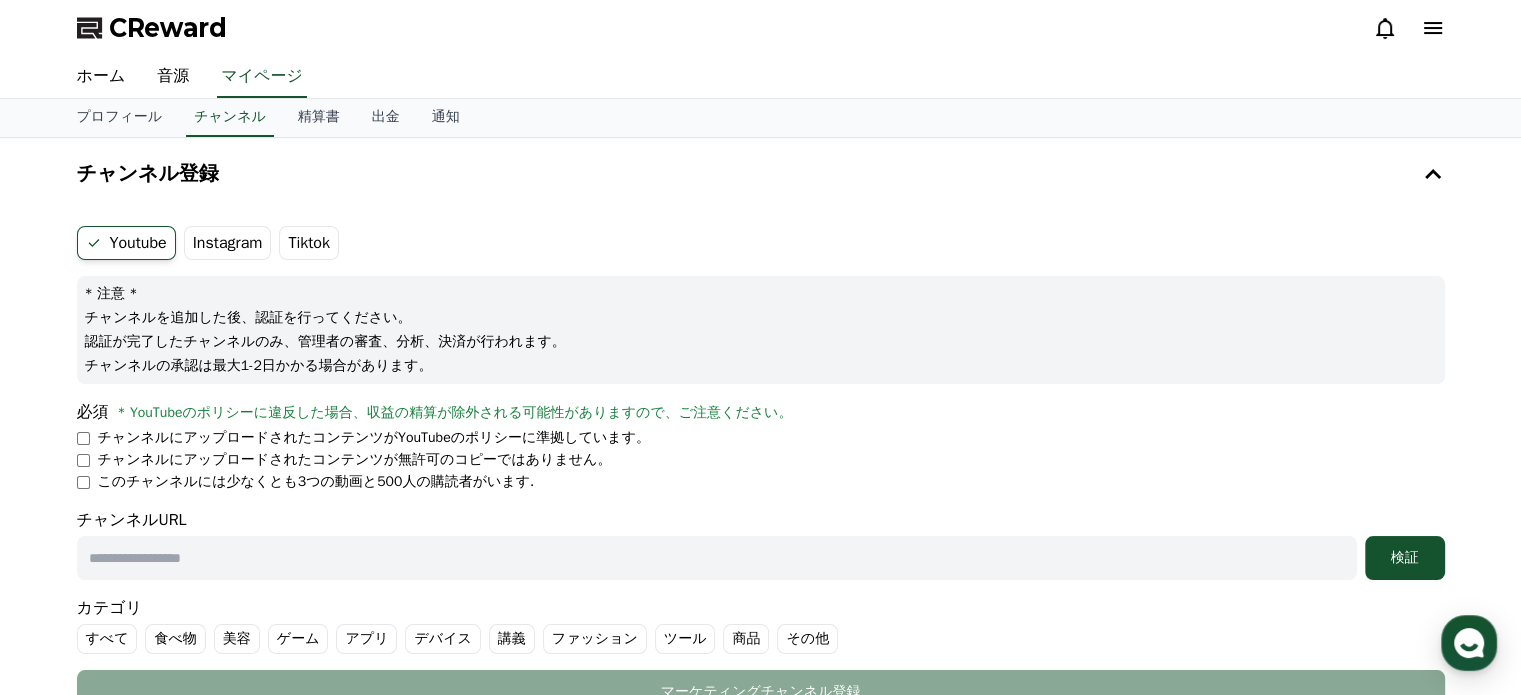 click on "このチャンネルには少なくとも3つの動画と500人の購読者がいます." at bounding box center [761, 482] 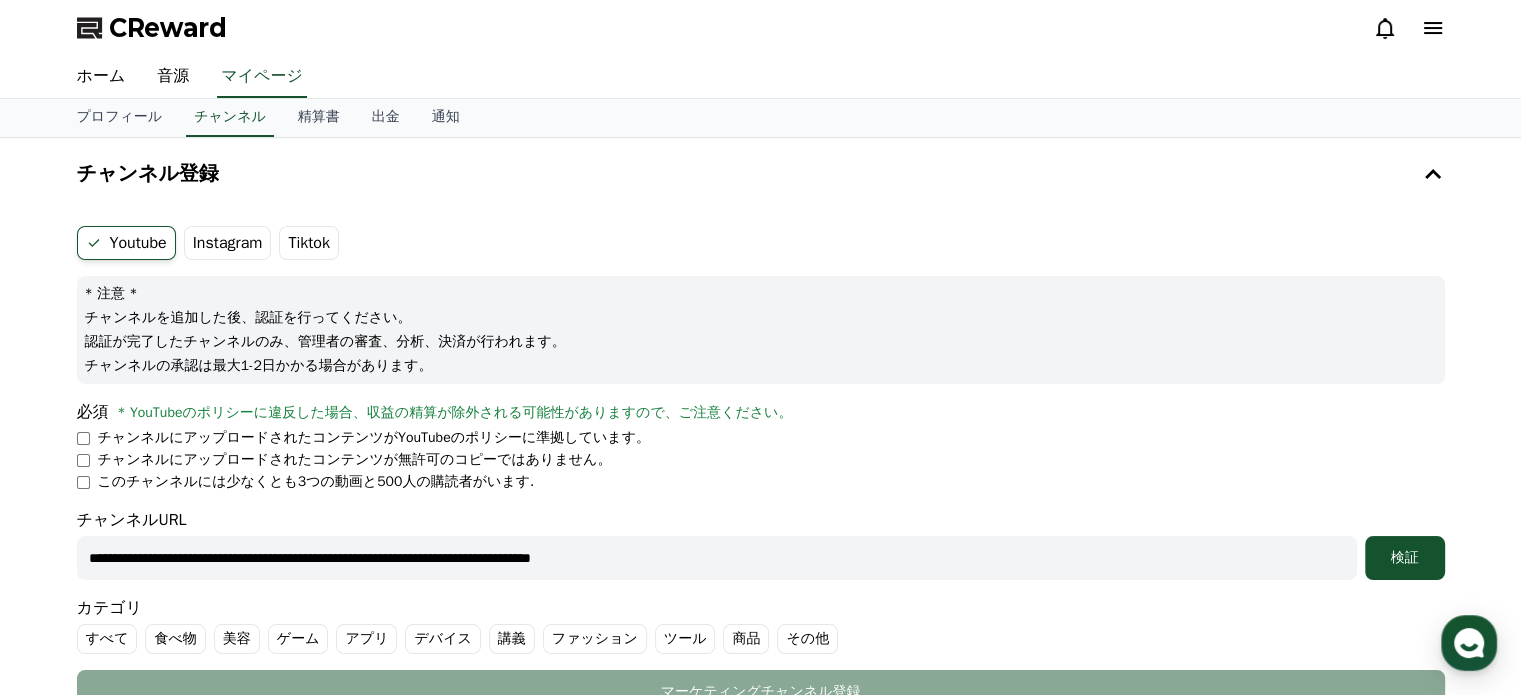 type on "**********" 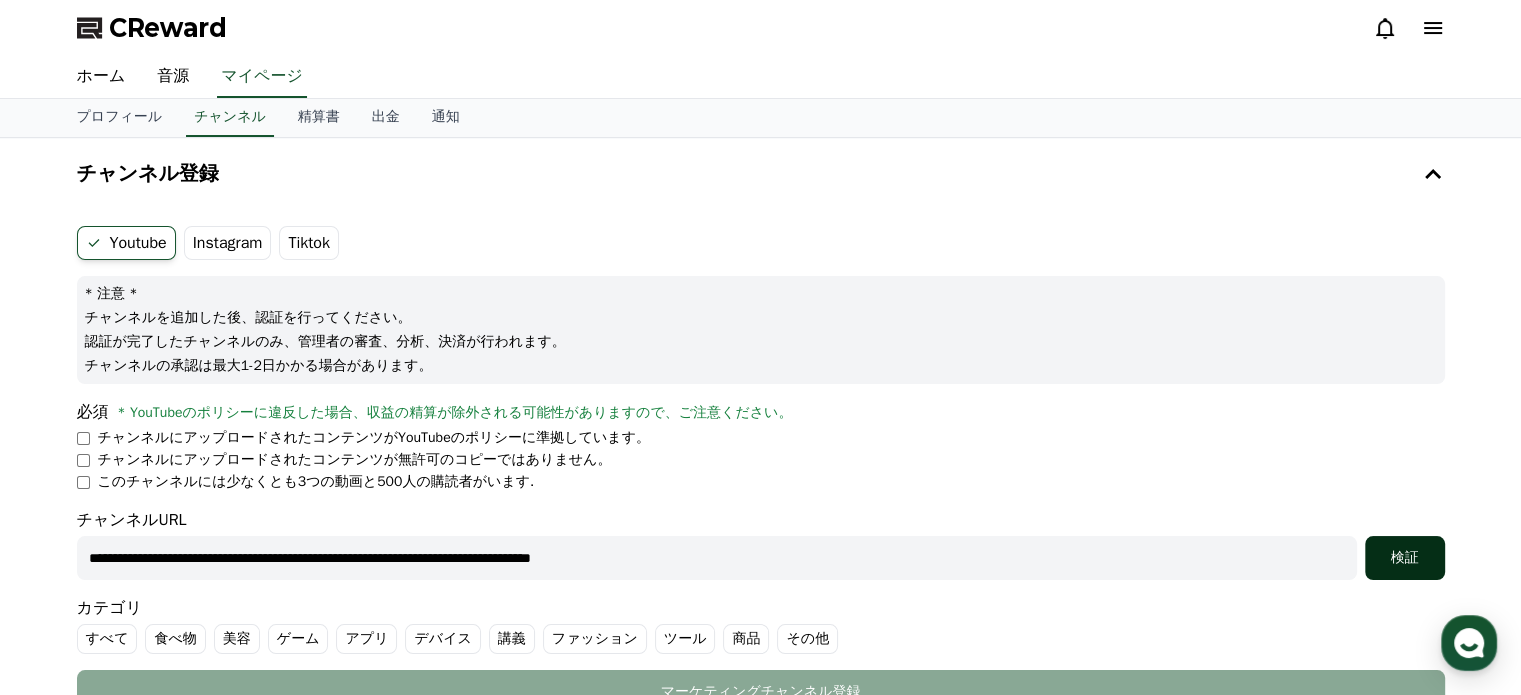 click on "検証" at bounding box center [1405, 558] 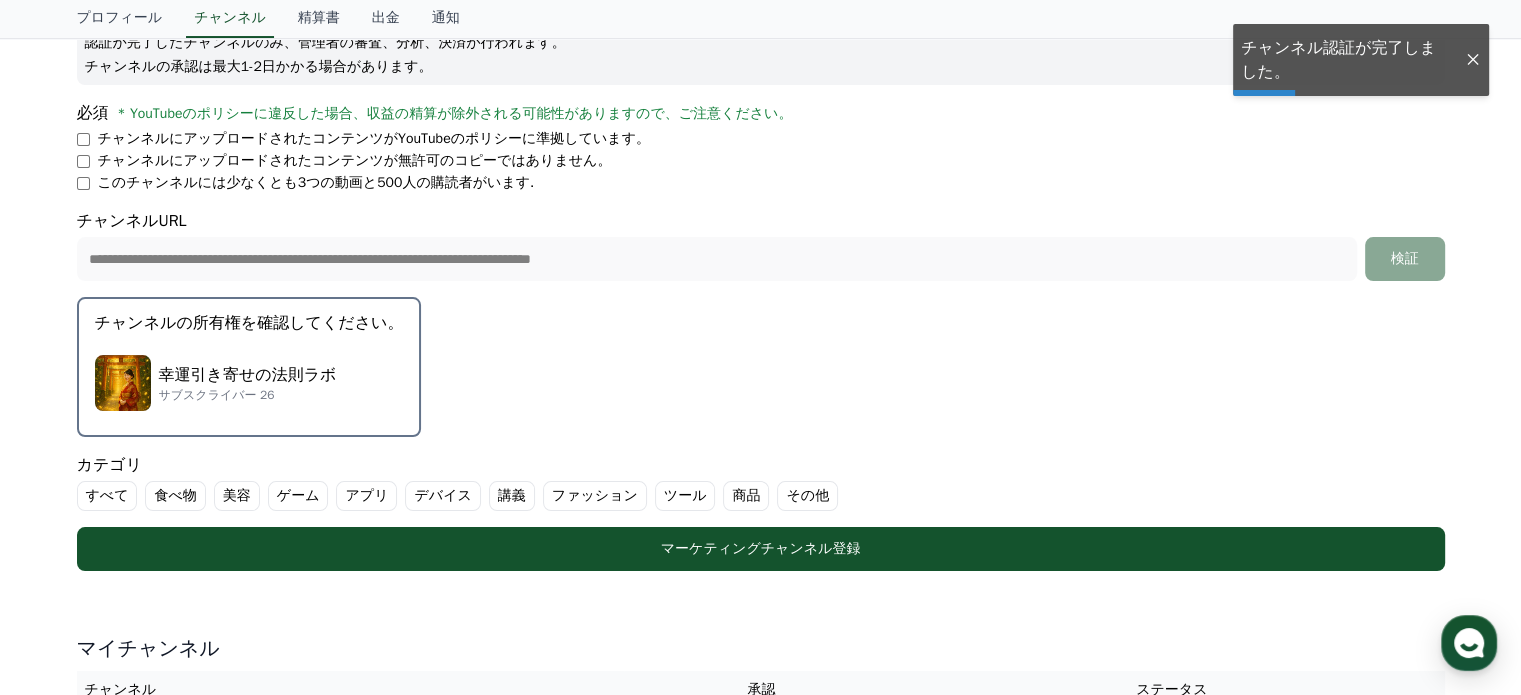scroll, scrollTop: 300, scrollLeft: 0, axis: vertical 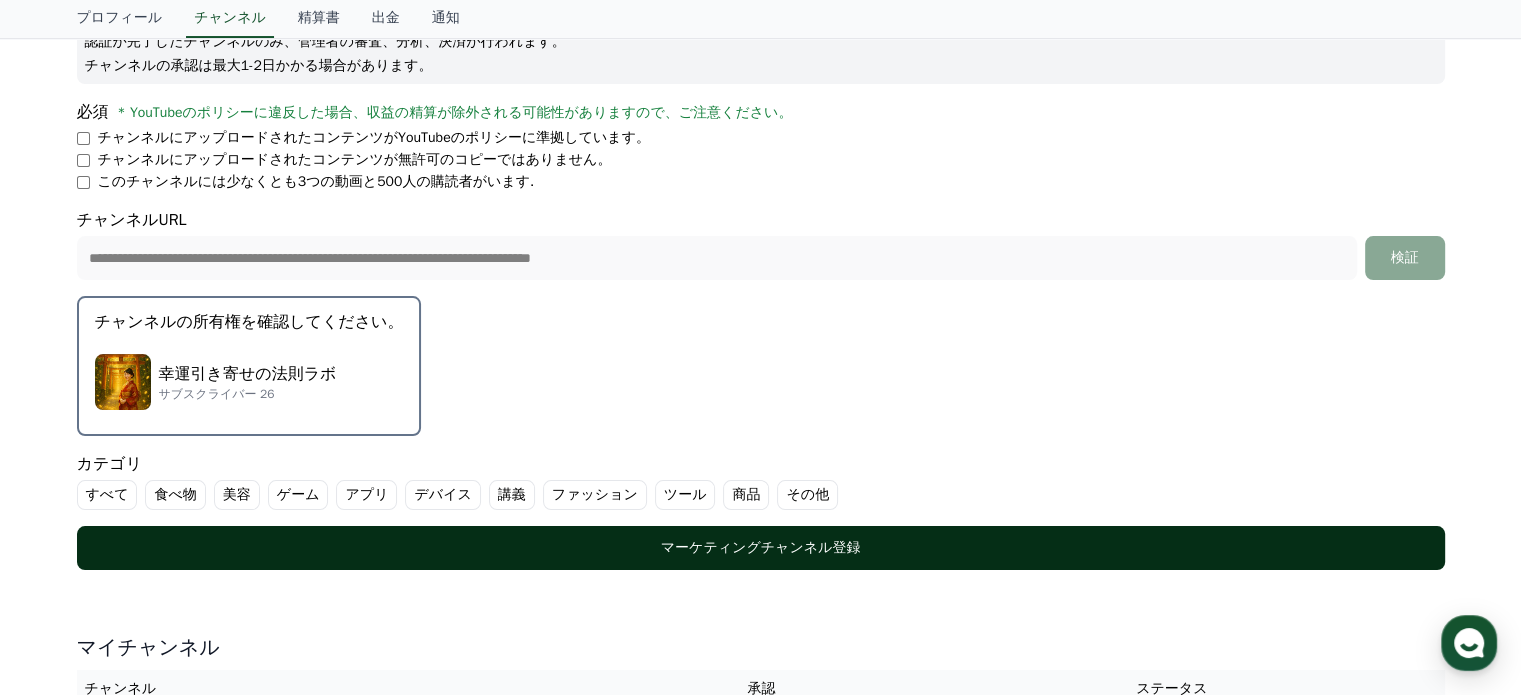 click on "マーケティングチャンネル登録" at bounding box center [761, 548] 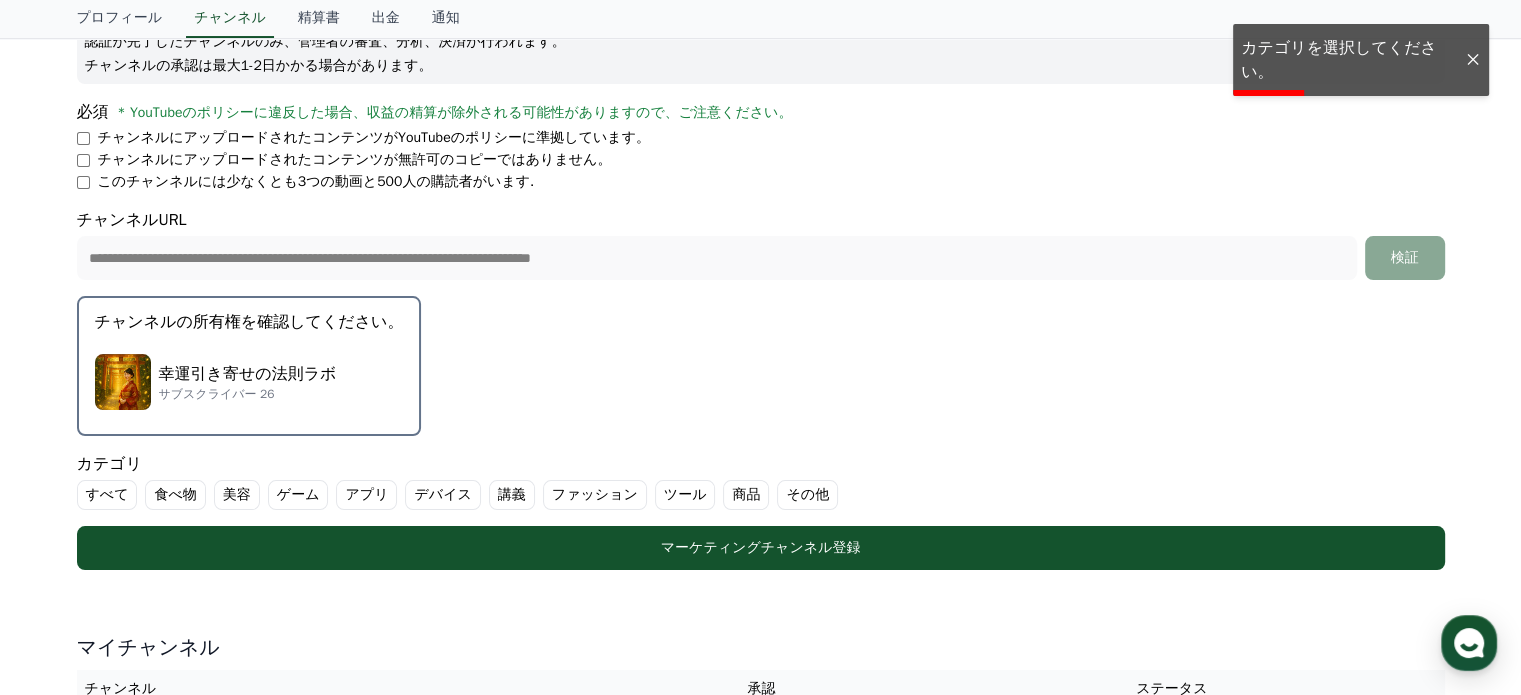 click on "その他" at bounding box center [807, 495] 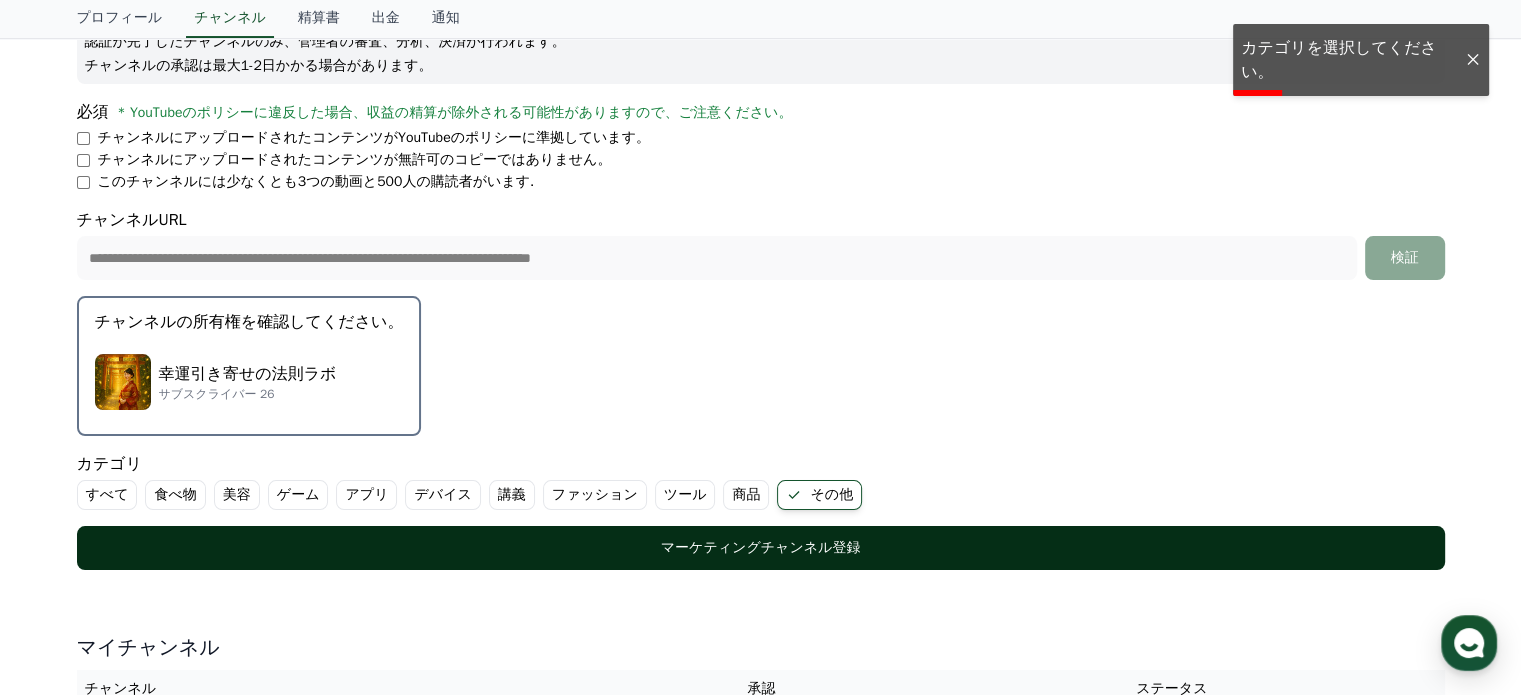 click on "マーケティングチャンネル登録" at bounding box center (761, 548) 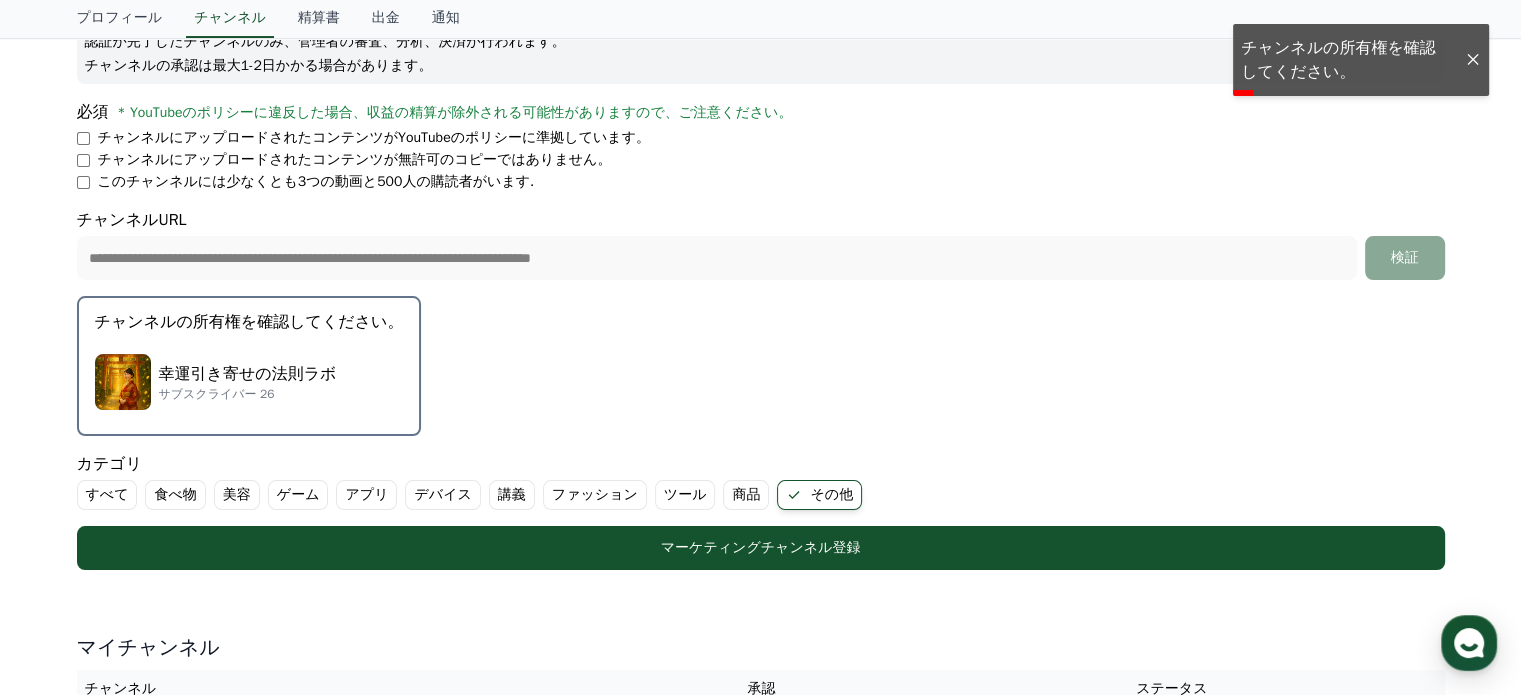 click on "幸運引き寄せの法則ラボ" at bounding box center (248, 374) 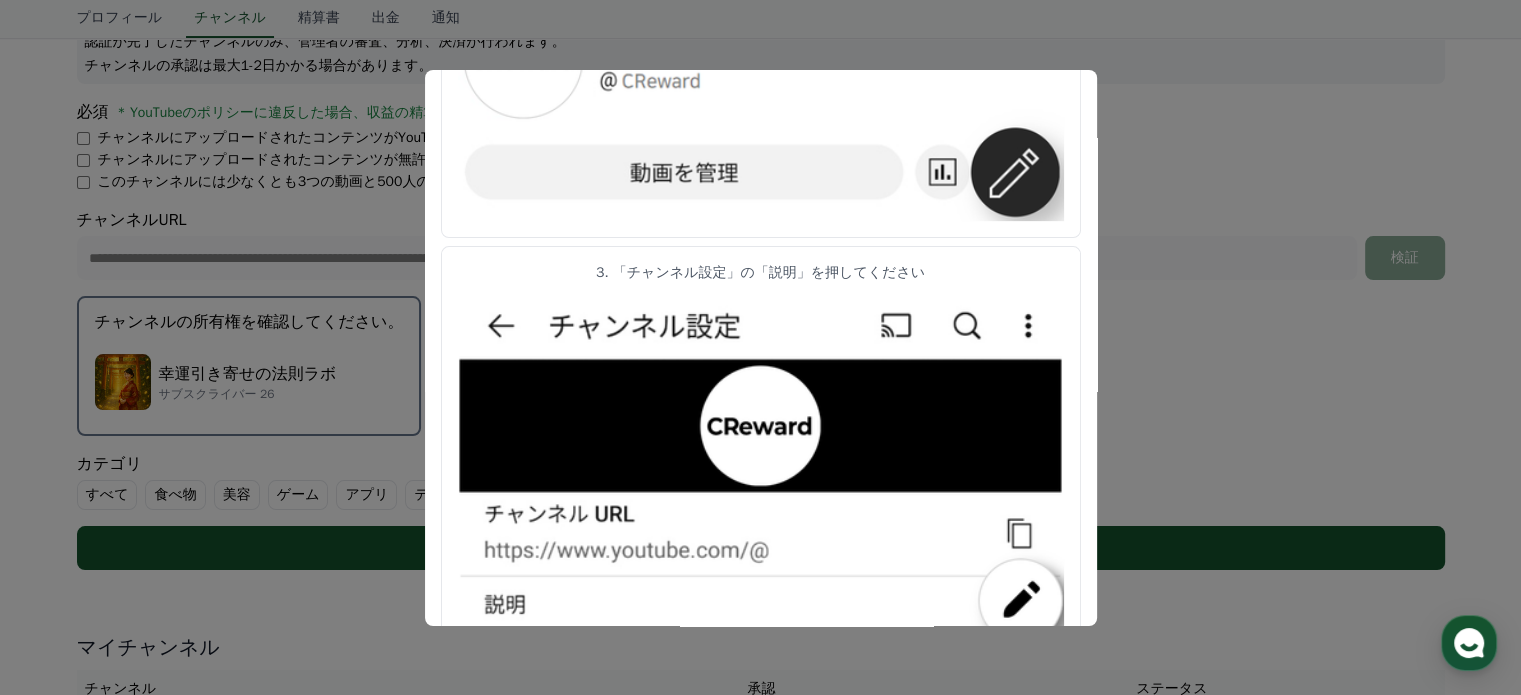 scroll, scrollTop: 769, scrollLeft: 0, axis: vertical 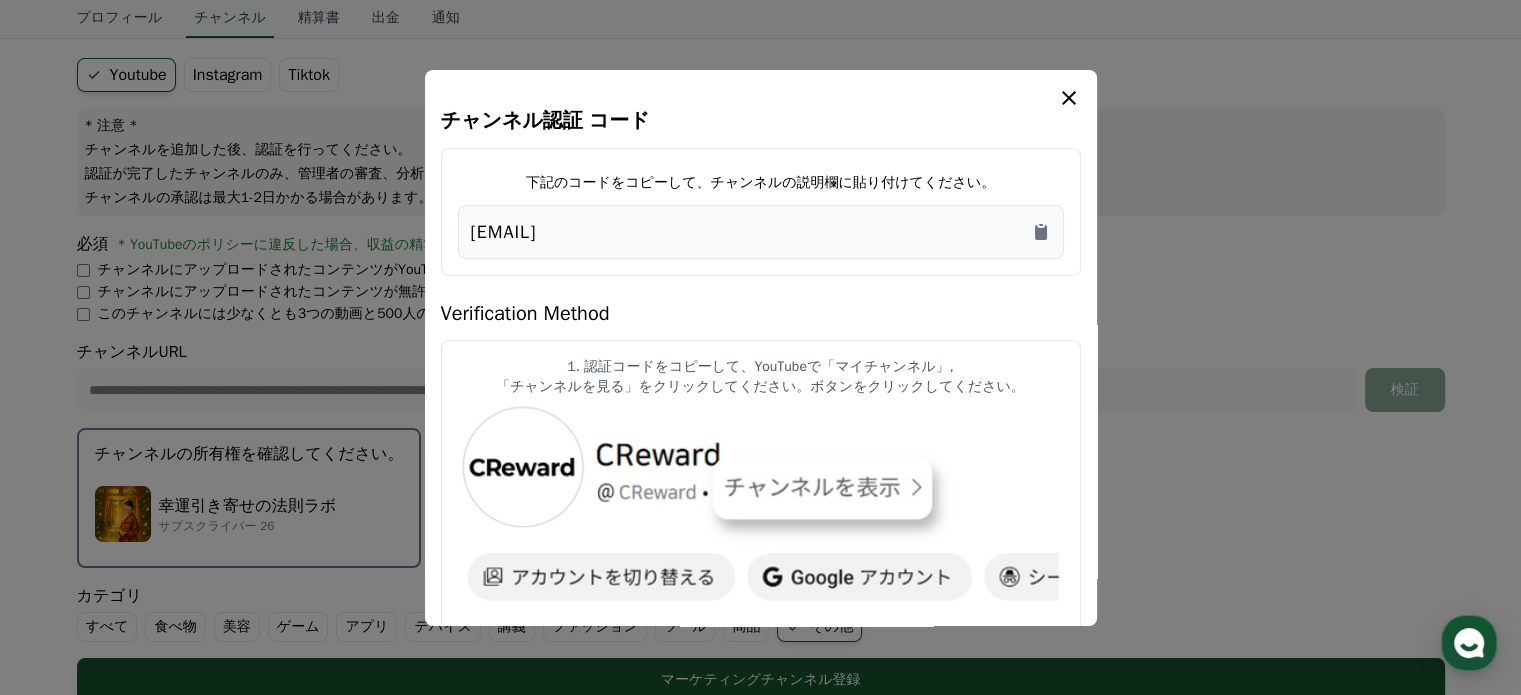 click at bounding box center (761, 98) 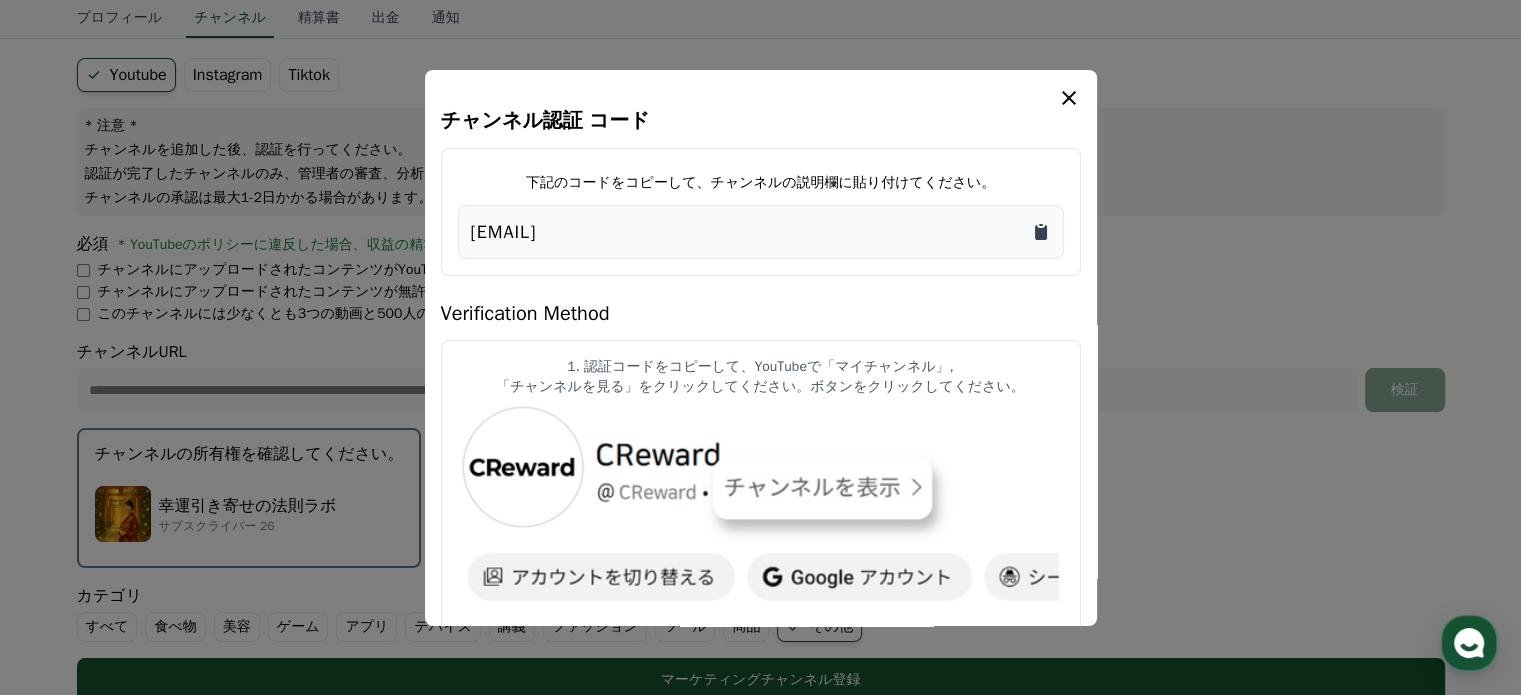 click 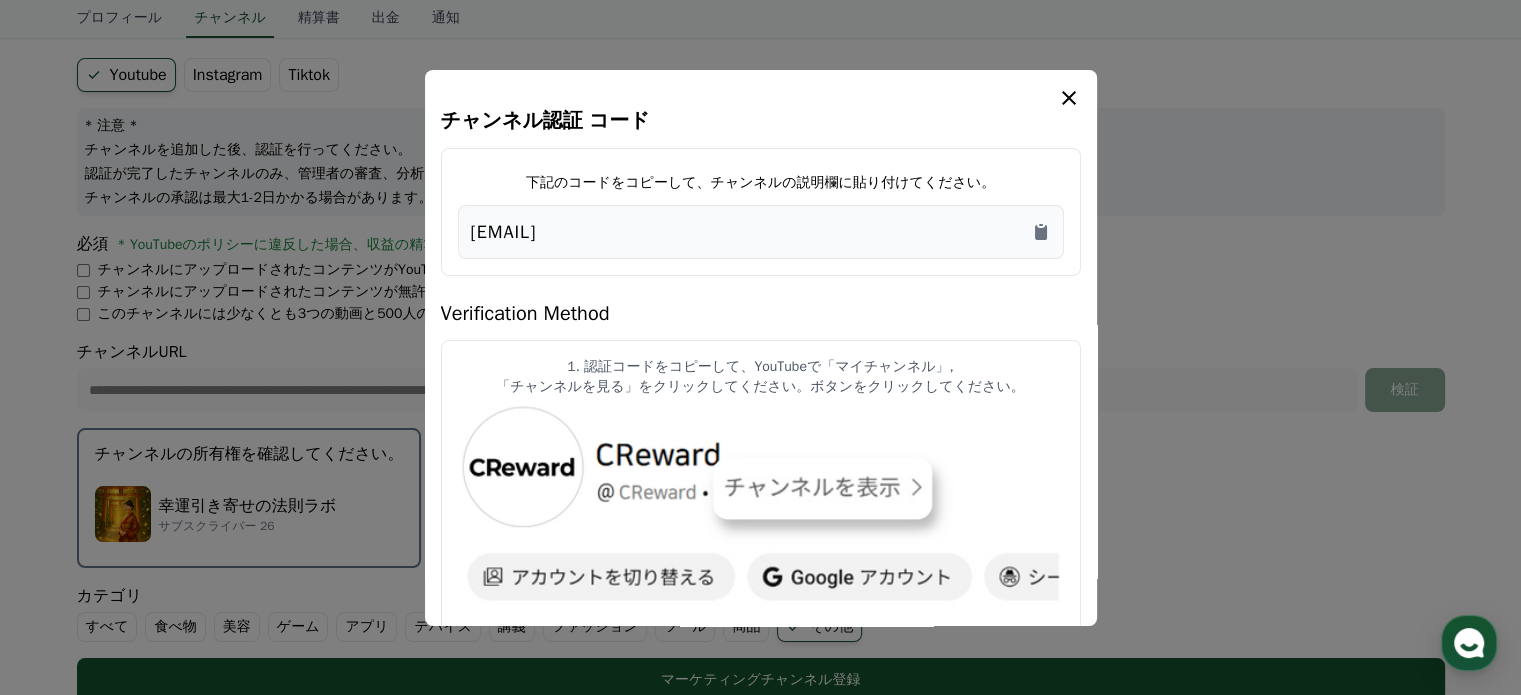 click on "チャンネル認証 コード   下記のコードをコピーして、チャンネルの説明欄に貼り付けてください。   CReward@318ed5c1     Verification Method   1. 認証コードをコピーして、YouTubeで「マイチャンネル」,   「チャンネルを見る」をクリックしてください。ボタンをクリックしてください。     2. プロフィール右側の「鉛筆アイコン」     3. 「チャンネル設定」の「説明」を押してください     4. 説明のところに コピーしたコードを入力し、保存してください。     5. CRewardに戻り、下部の「チャンネル登録」 ボタンをクリックしてください。登録リクエストが完了します。   管理者の承認には1～2日かかります。" at bounding box center (761, 348) 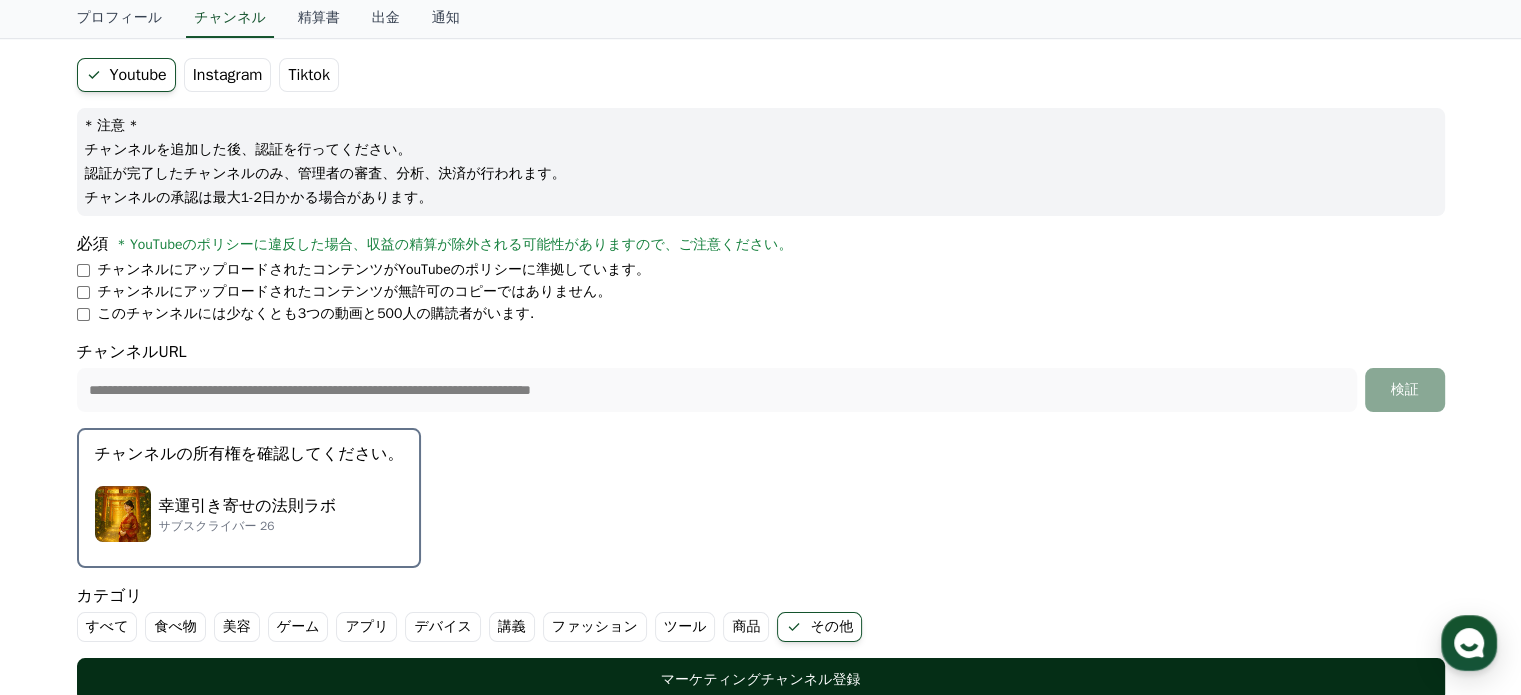 click on "マーケティングチャンネル登録" at bounding box center (761, 680) 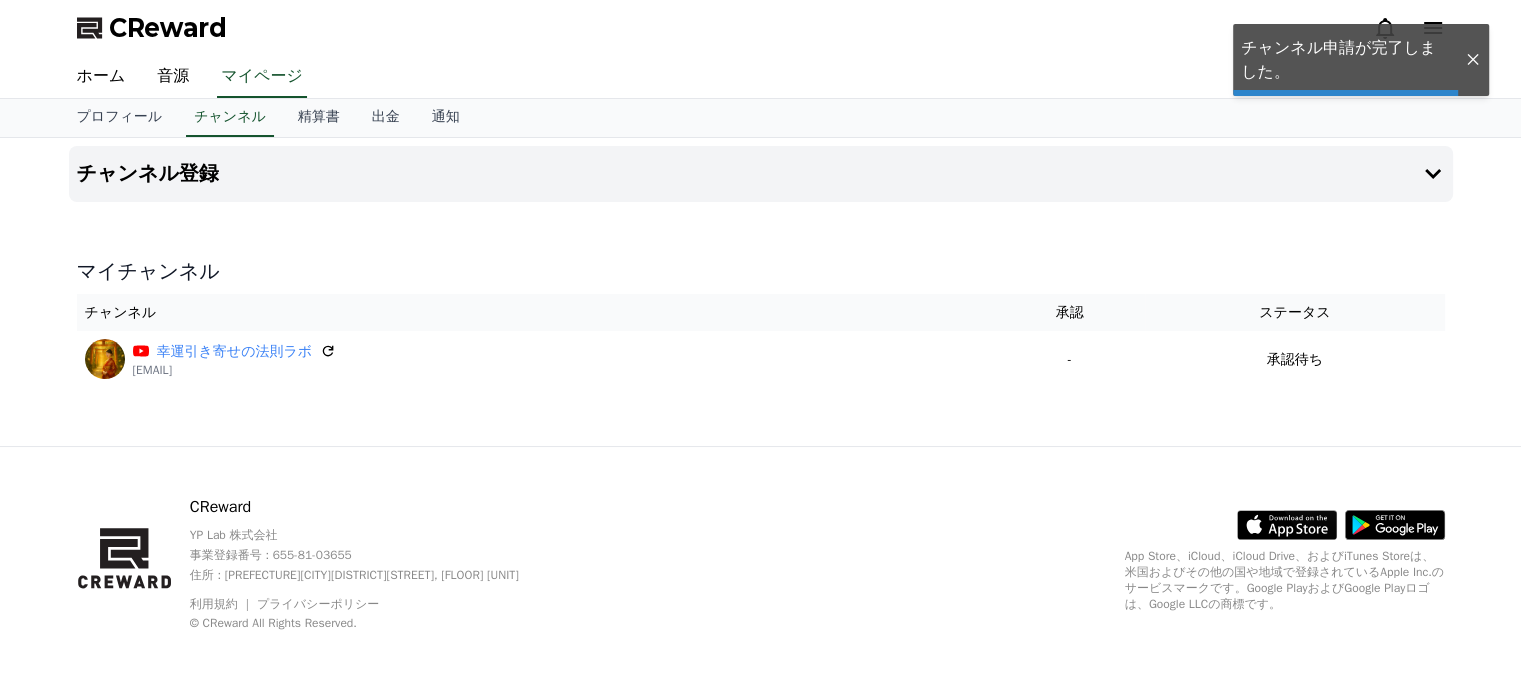 scroll, scrollTop: 0, scrollLeft: 0, axis: both 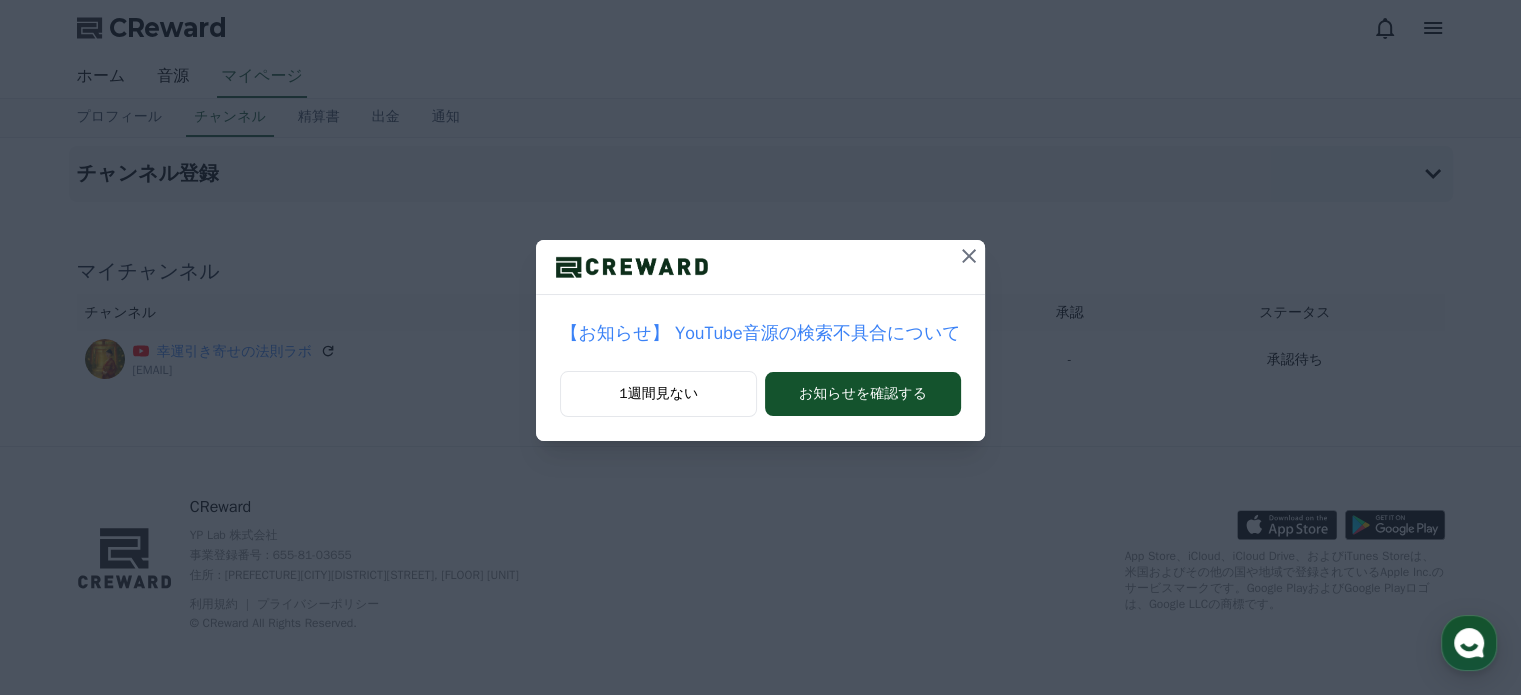 click 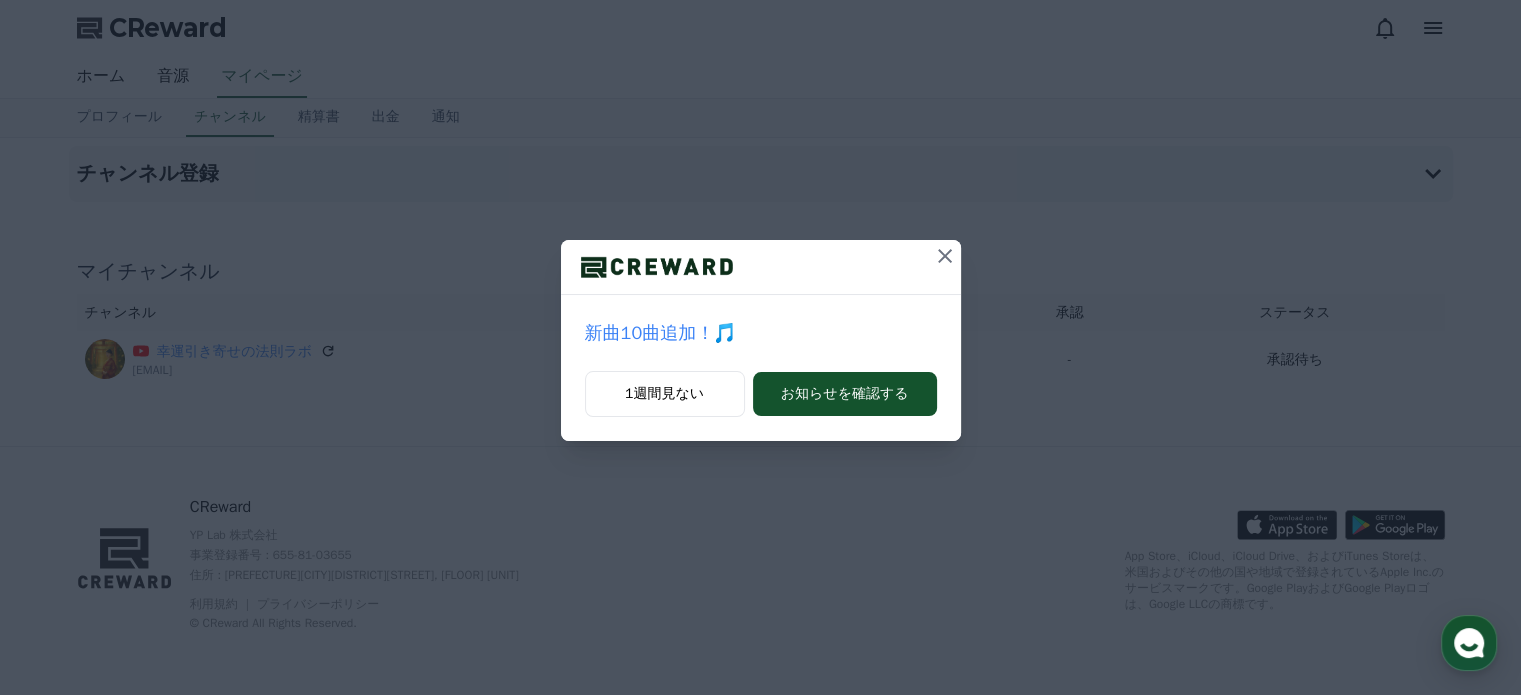 click 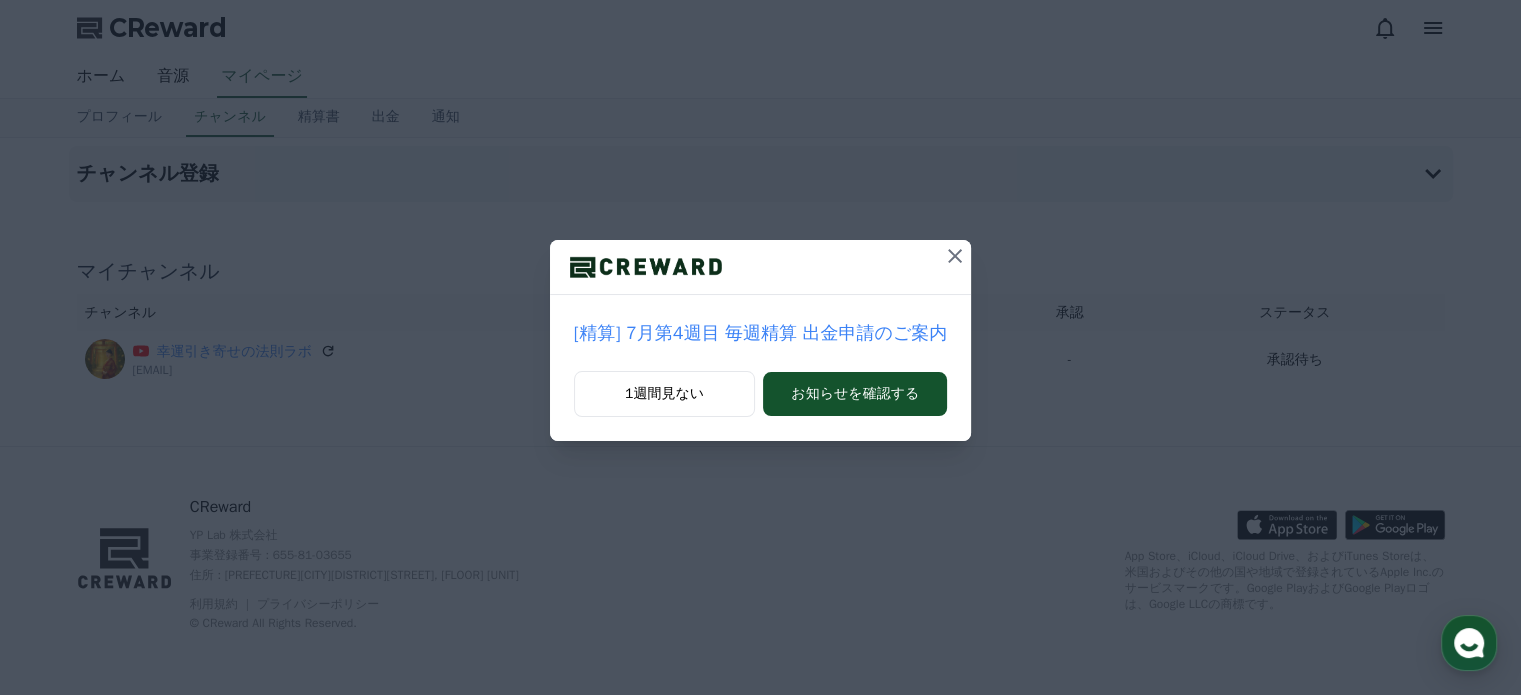 click 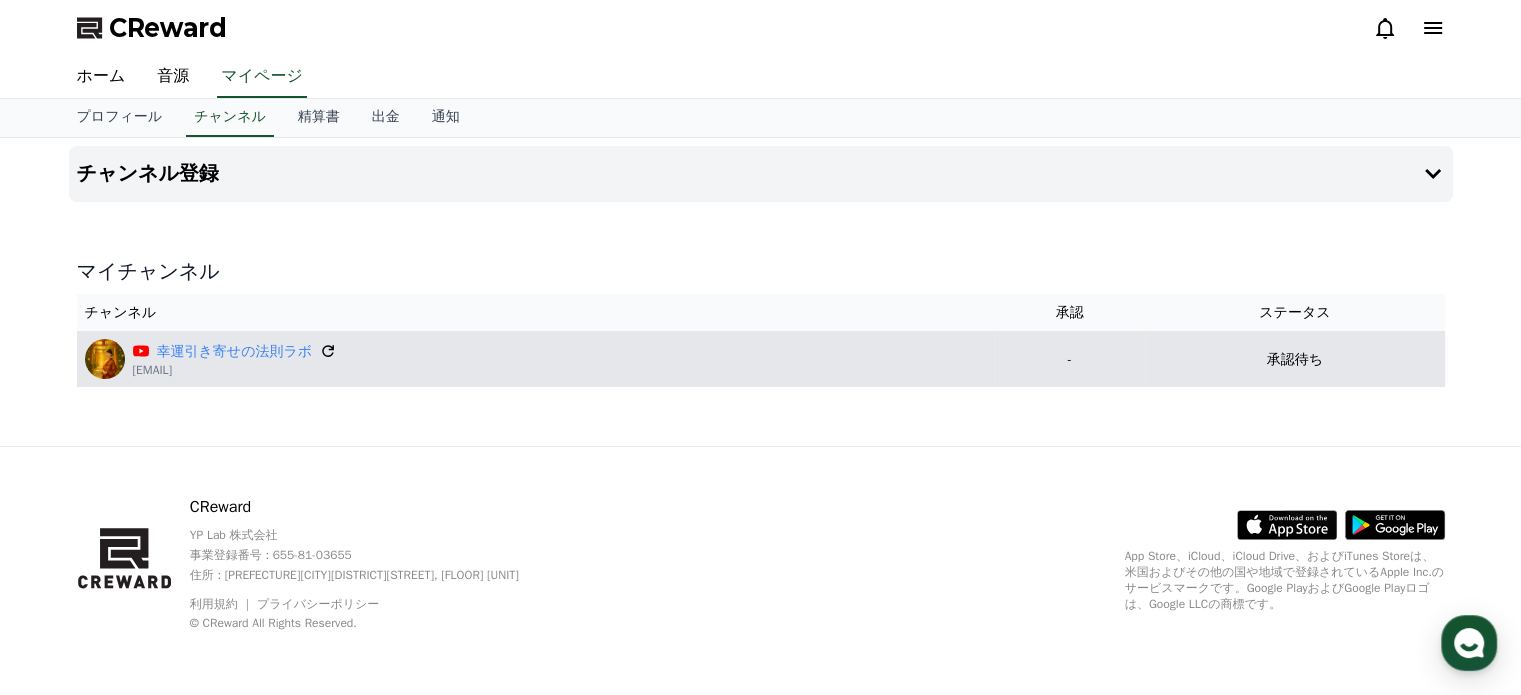 click 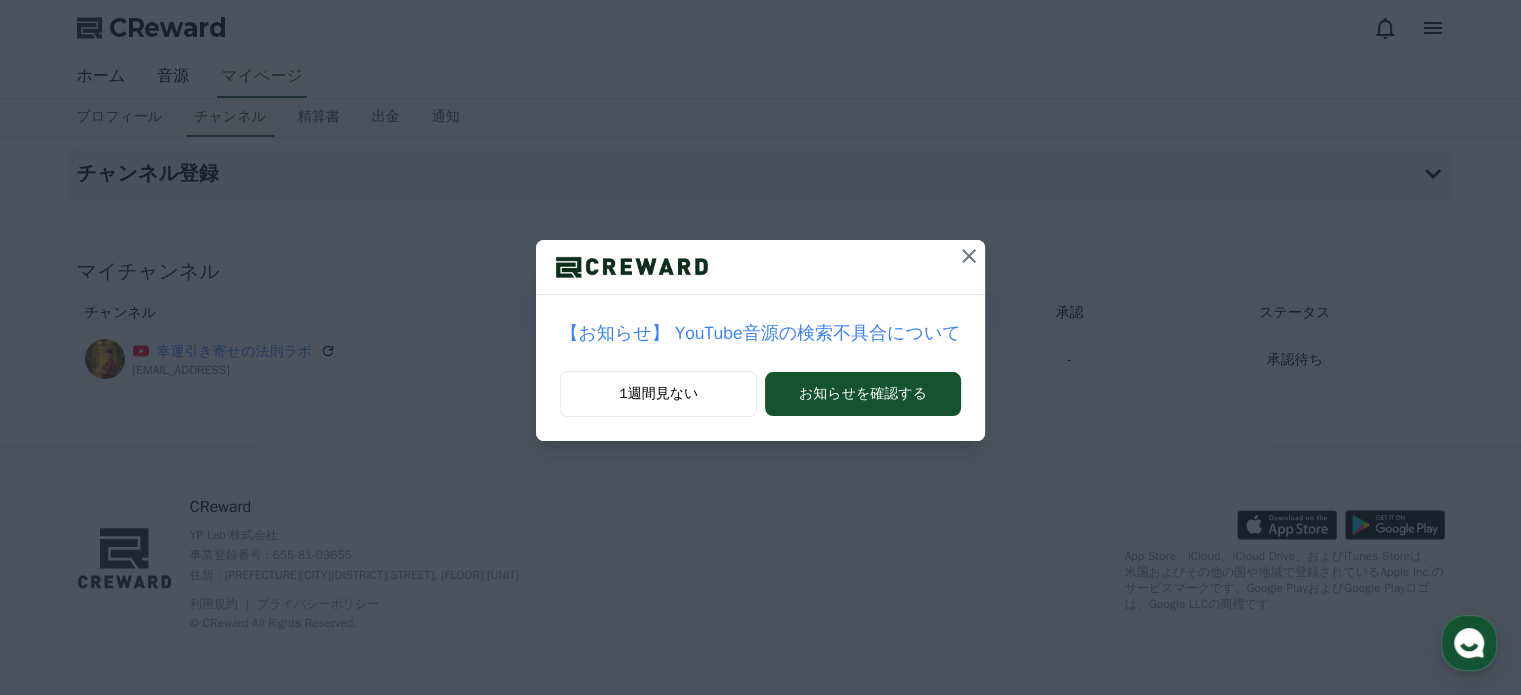 scroll, scrollTop: 0, scrollLeft: 0, axis: both 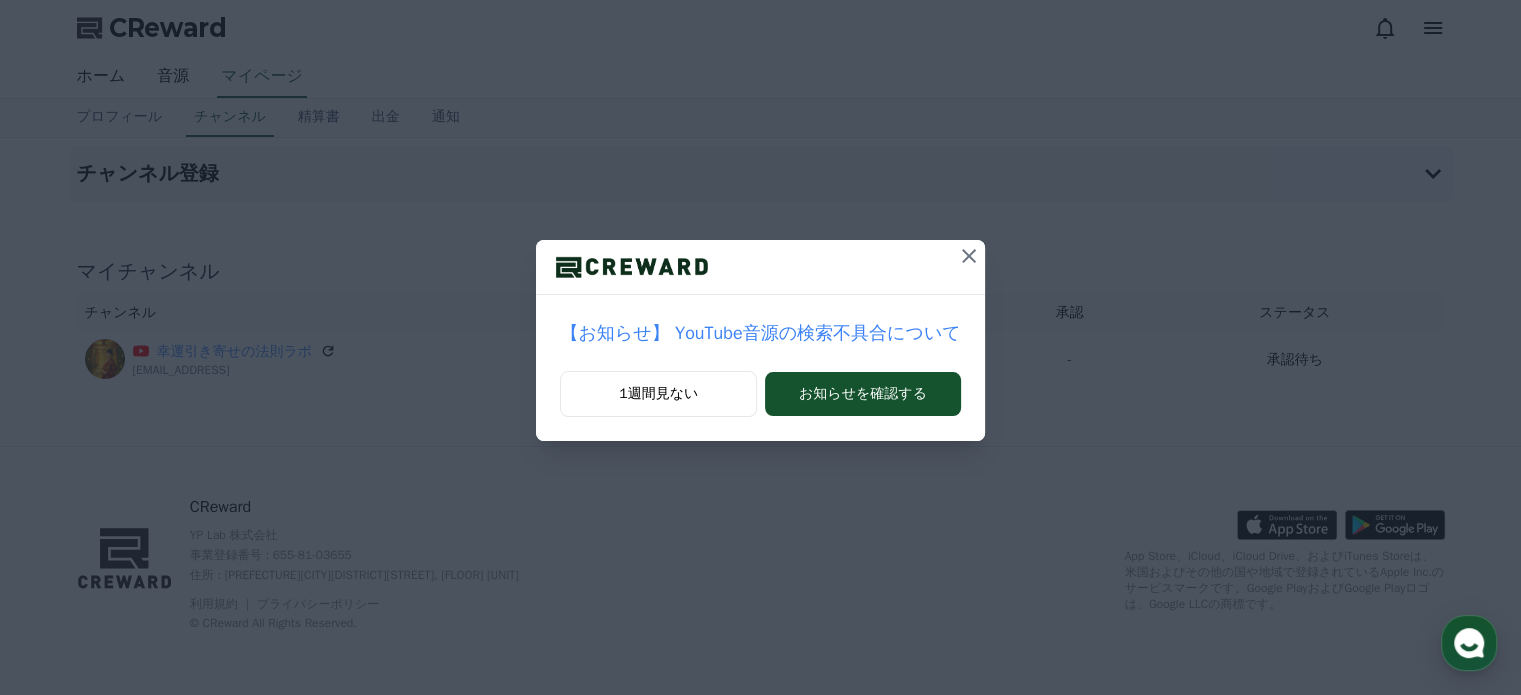click 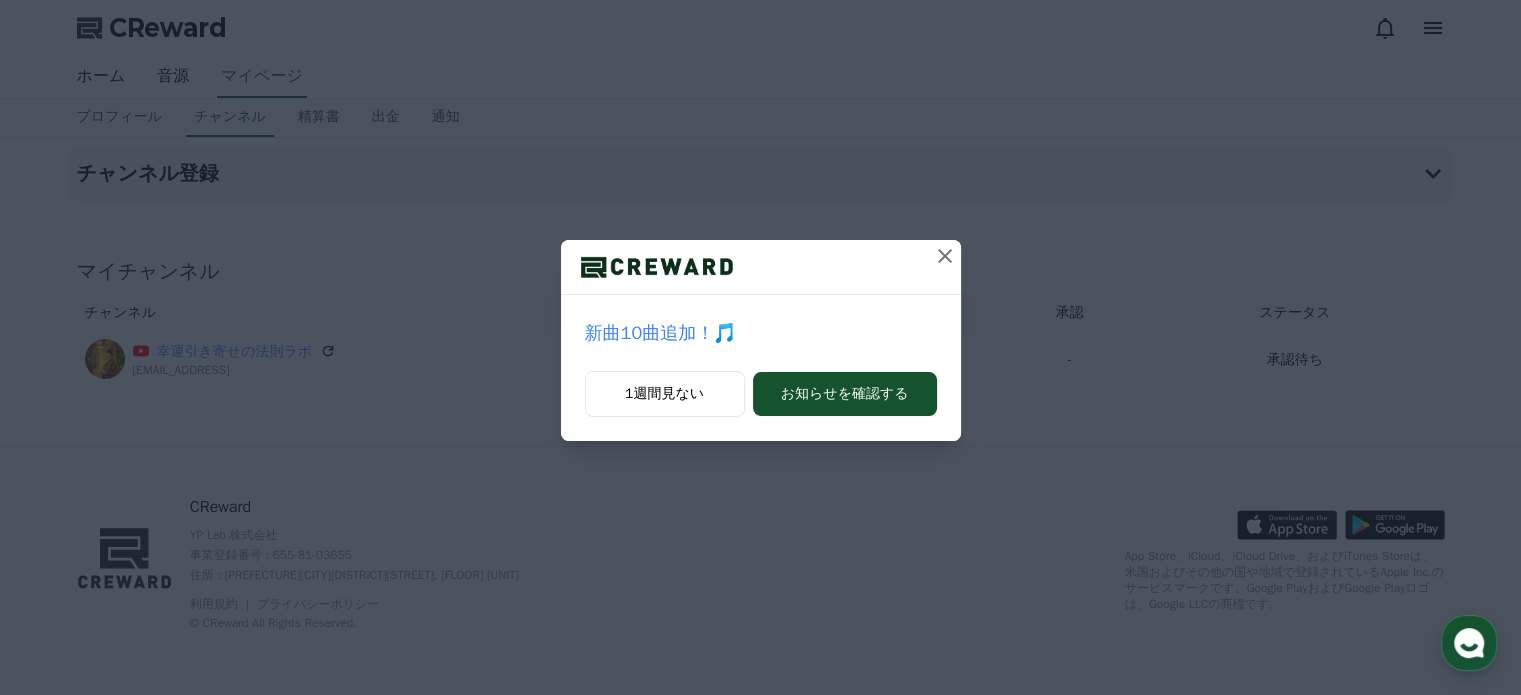 click 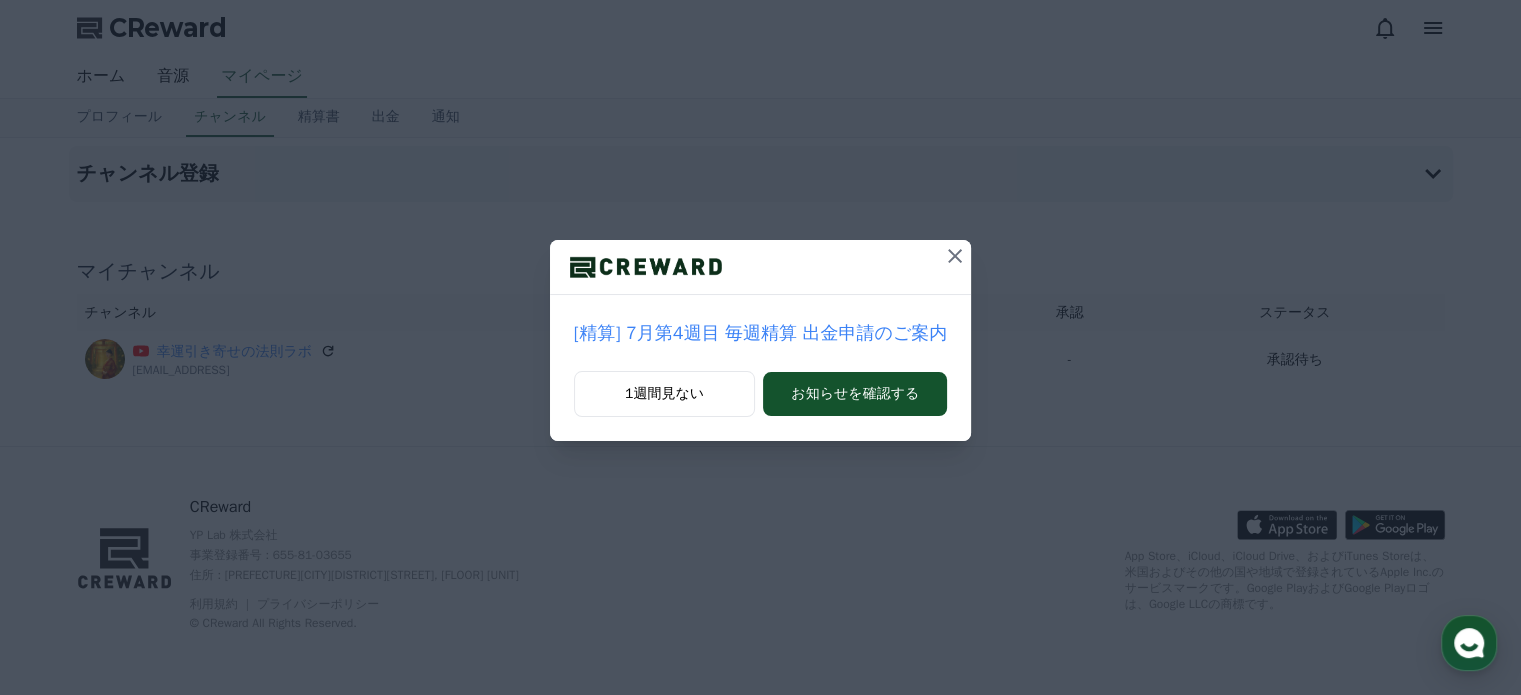 click 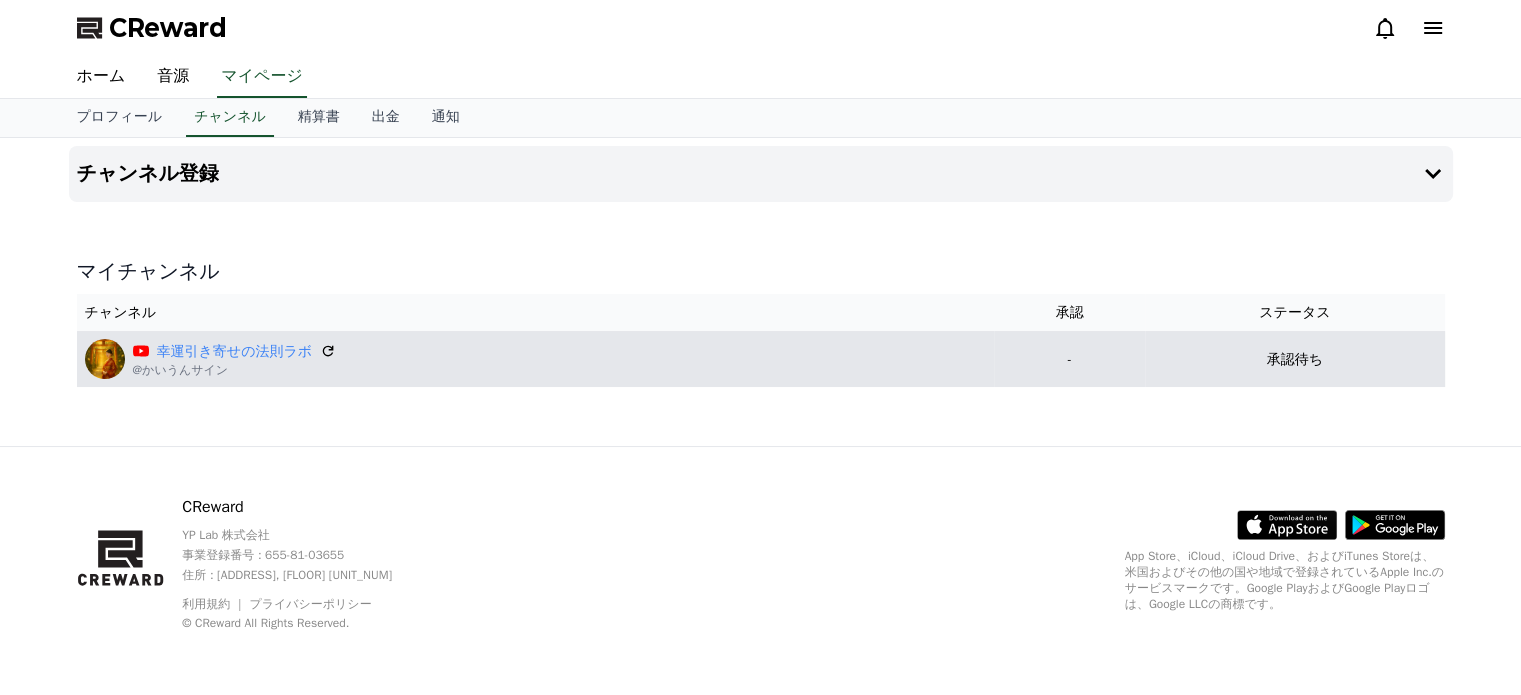 scroll, scrollTop: 0, scrollLeft: 0, axis: both 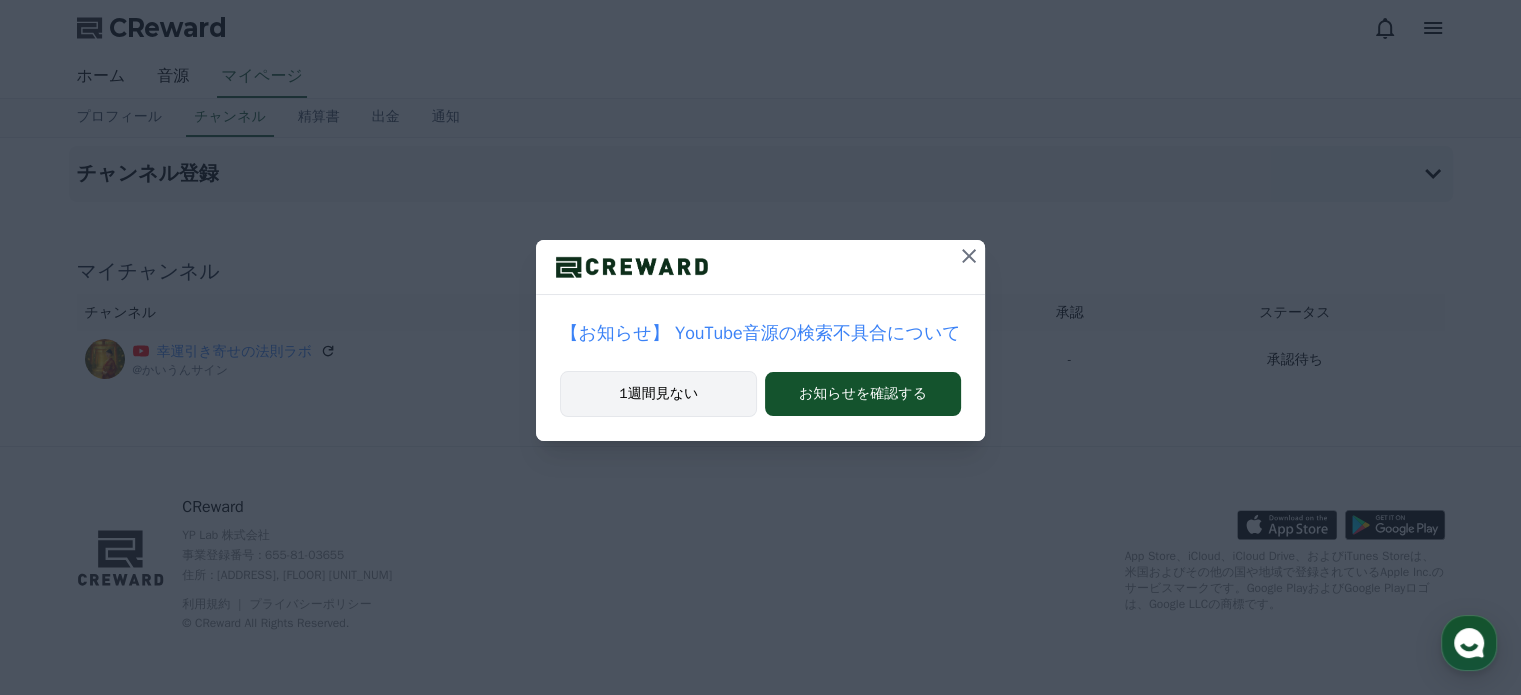 click on "1週間見ない" at bounding box center (658, 394) 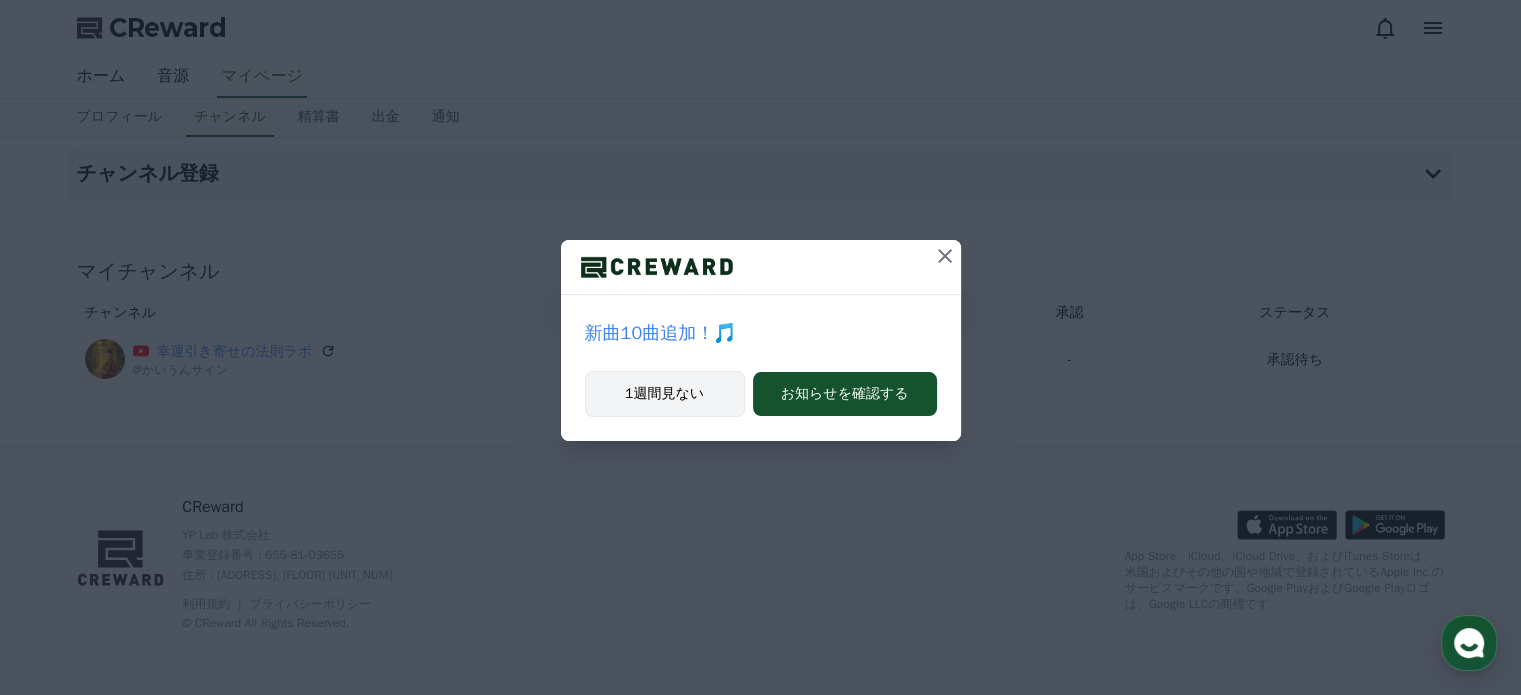 click on "1週間見ない" at bounding box center [665, 394] 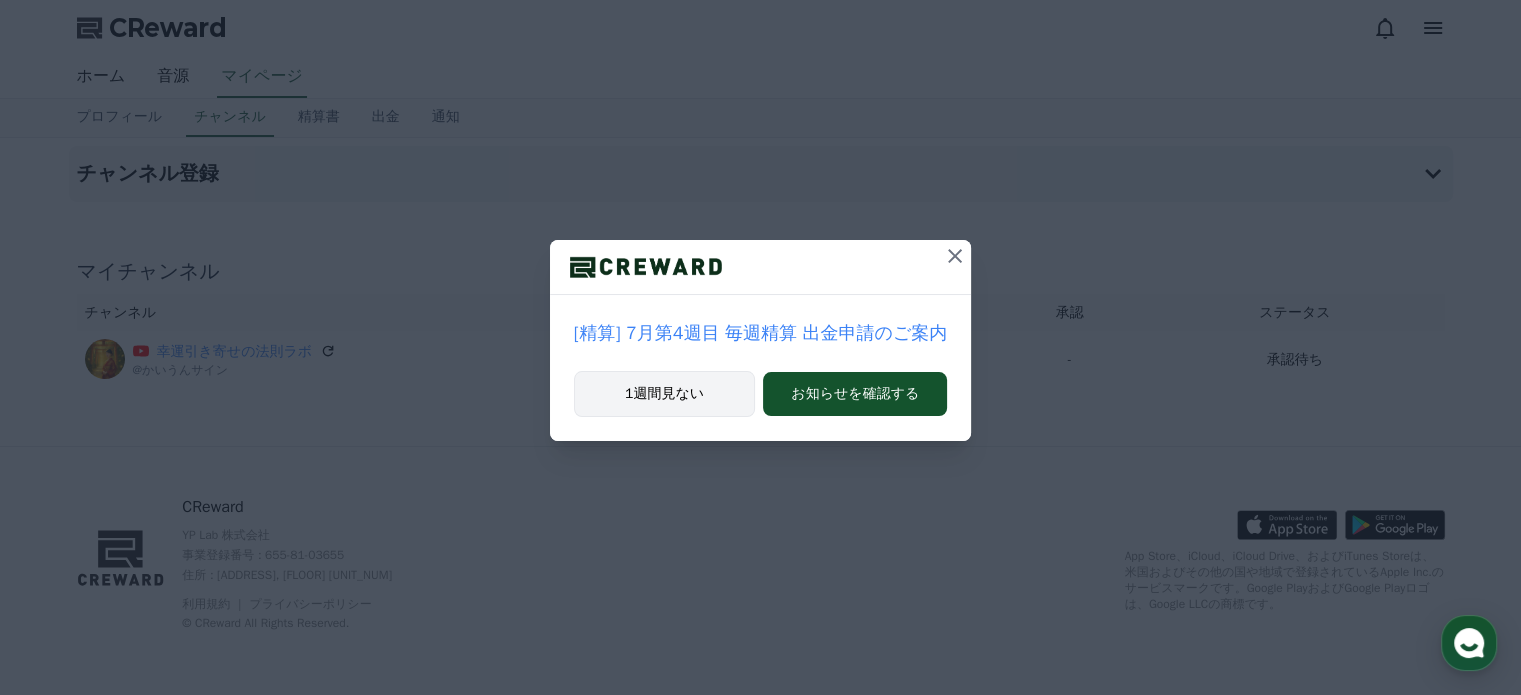 click on "1週間見ない" at bounding box center [664, 394] 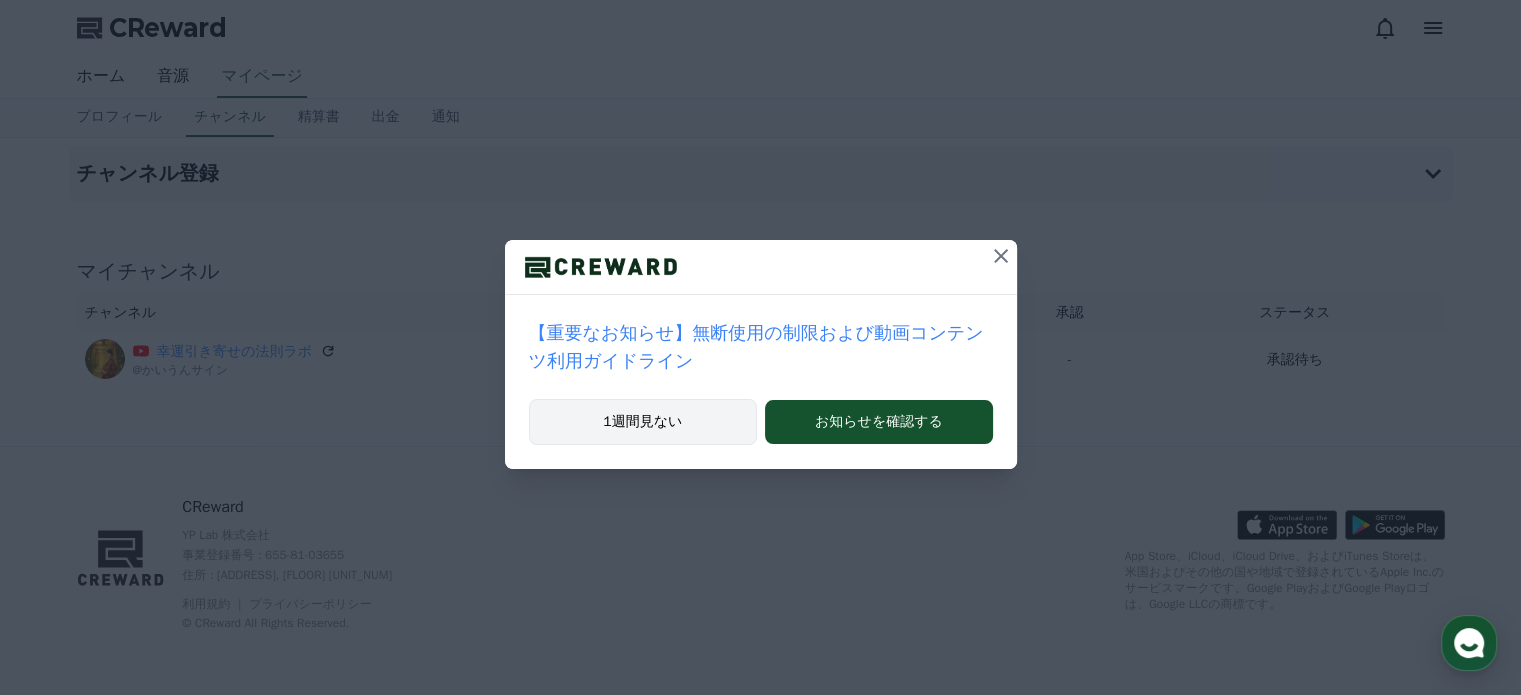 click on "1週間見ない" at bounding box center [643, 422] 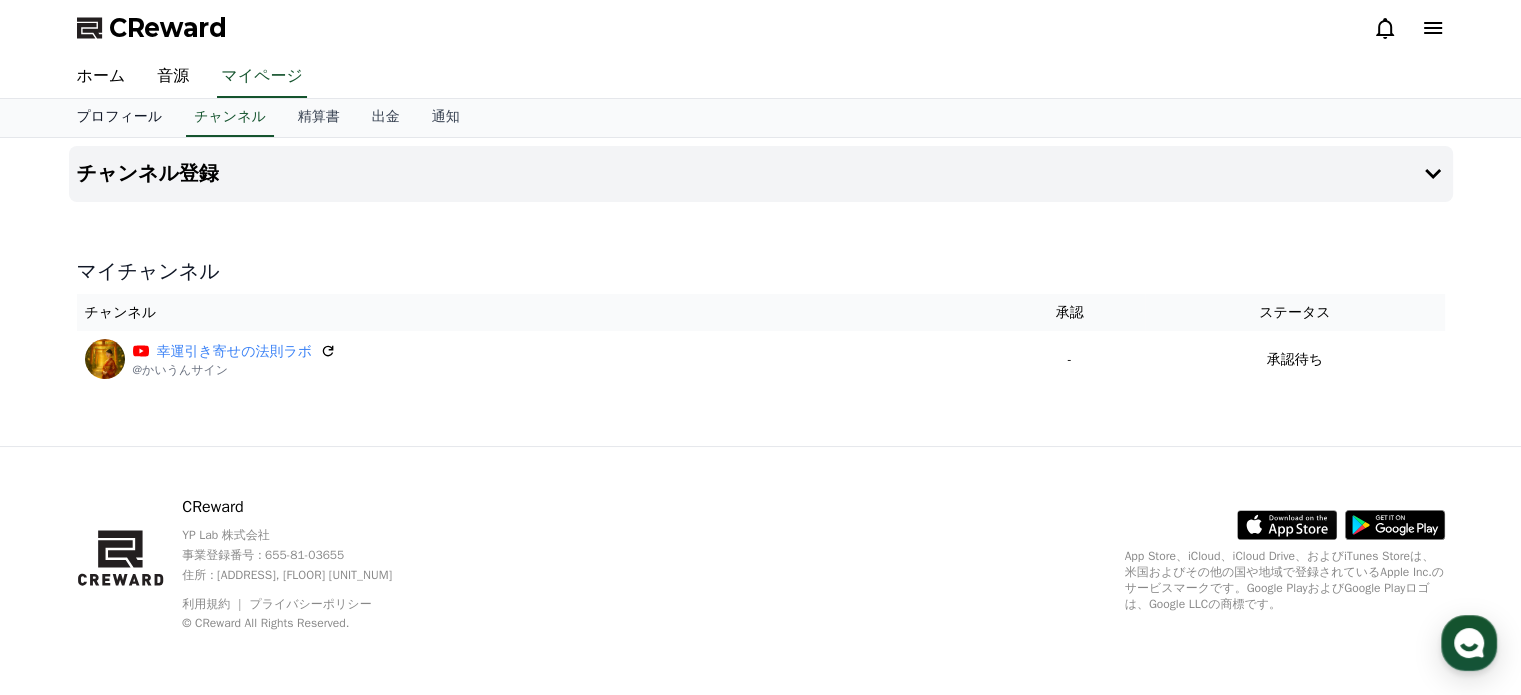 click on "プロフィール" at bounding box center (120, 118) 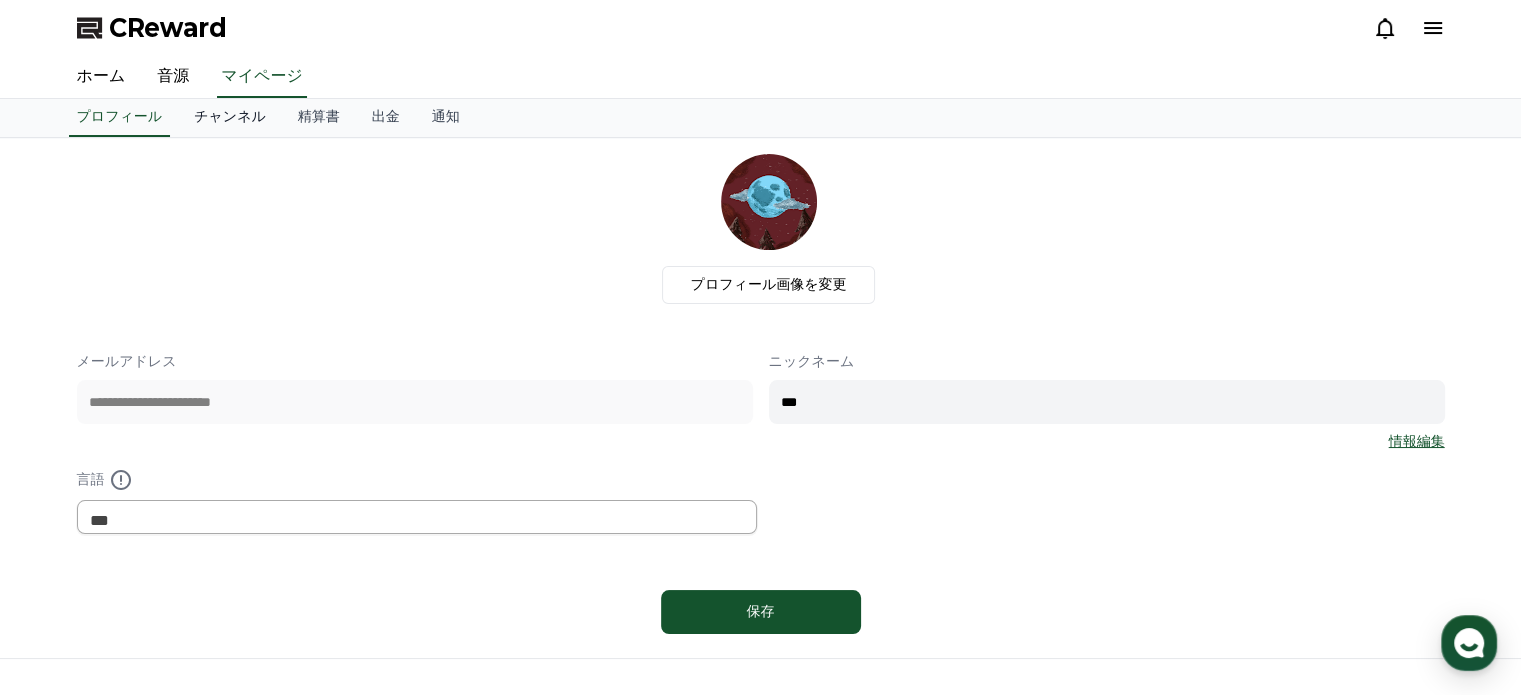 click on "チャンネル" at bounding box center (230, 118) 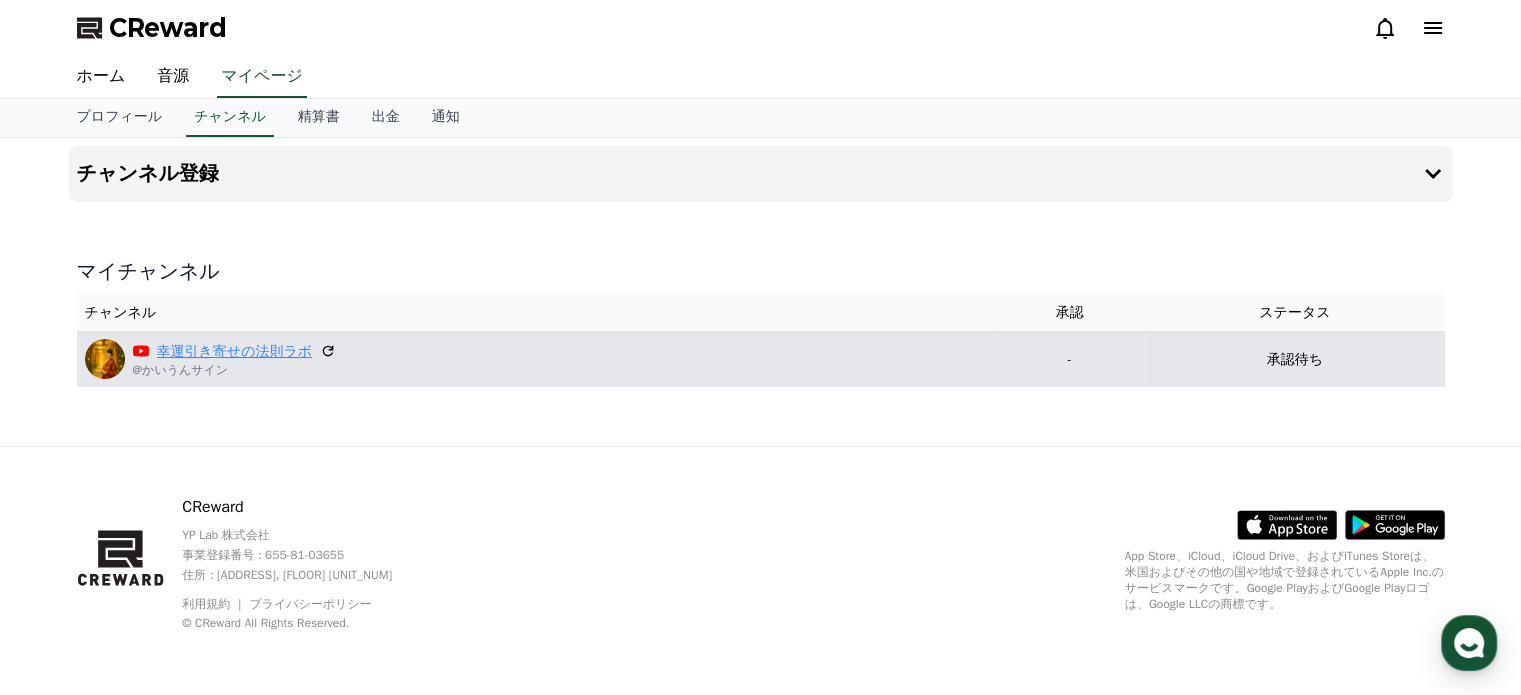 click on "幸運引き寄せの法則ラボ" at bounding box center [235, 351] 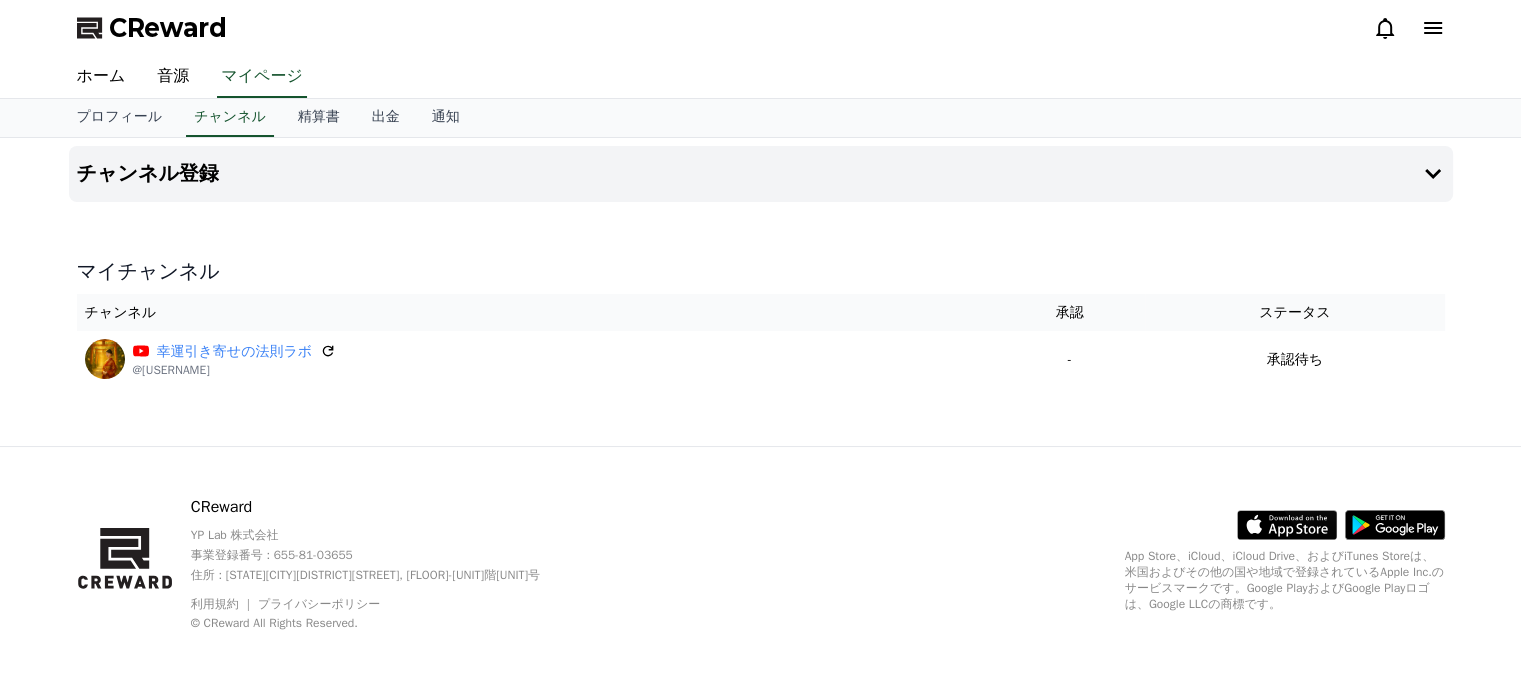 scroll, scrollTop: 0, scrollLeft: 0, axis: both 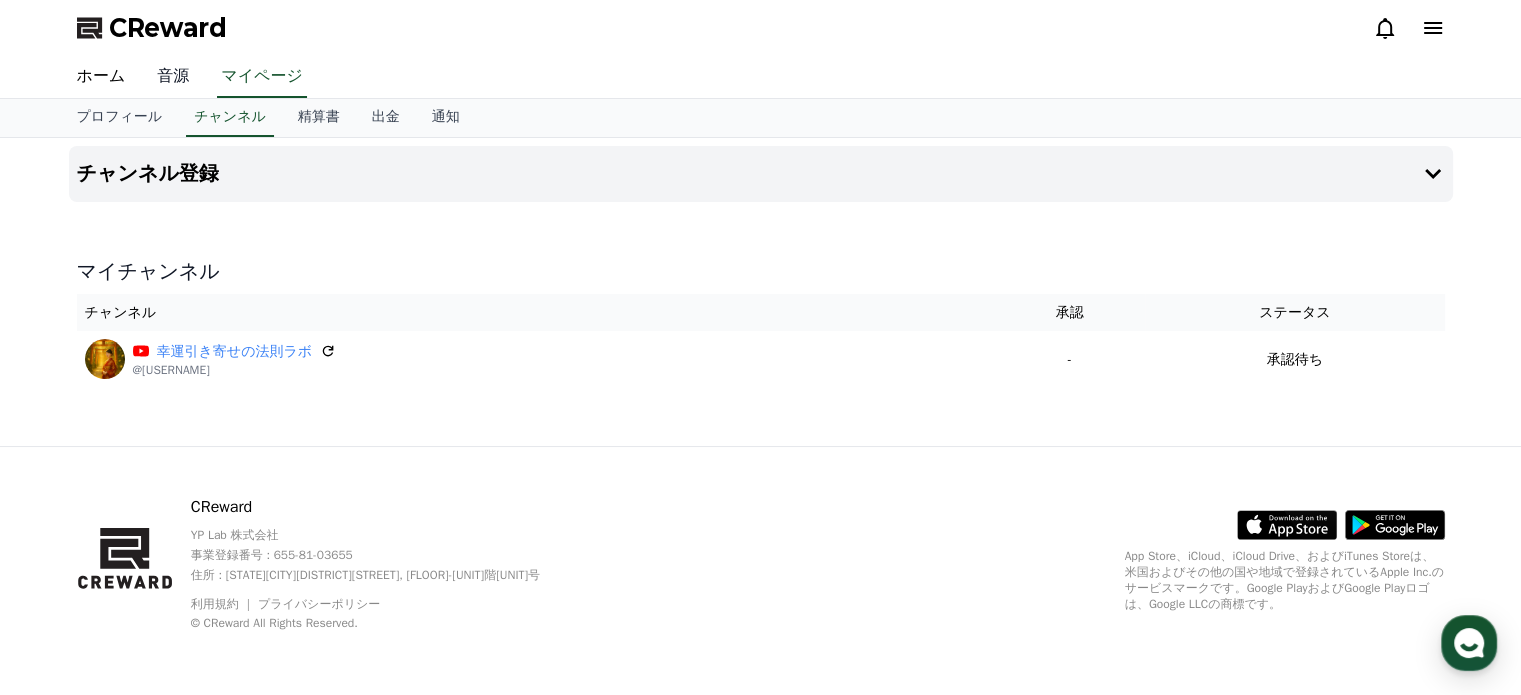 click on "音源" at bounding box center [173, 77] 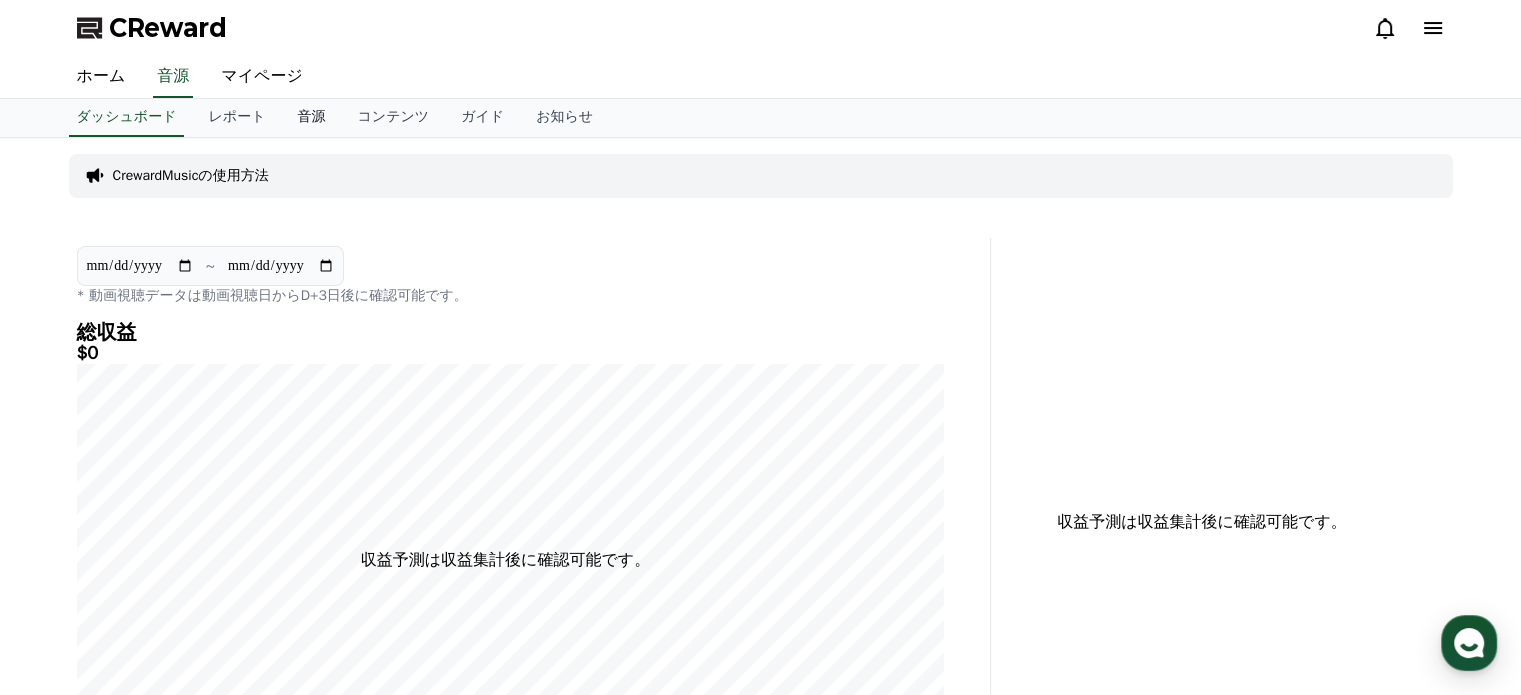 click on "音源" at bounding box center (311, 118) 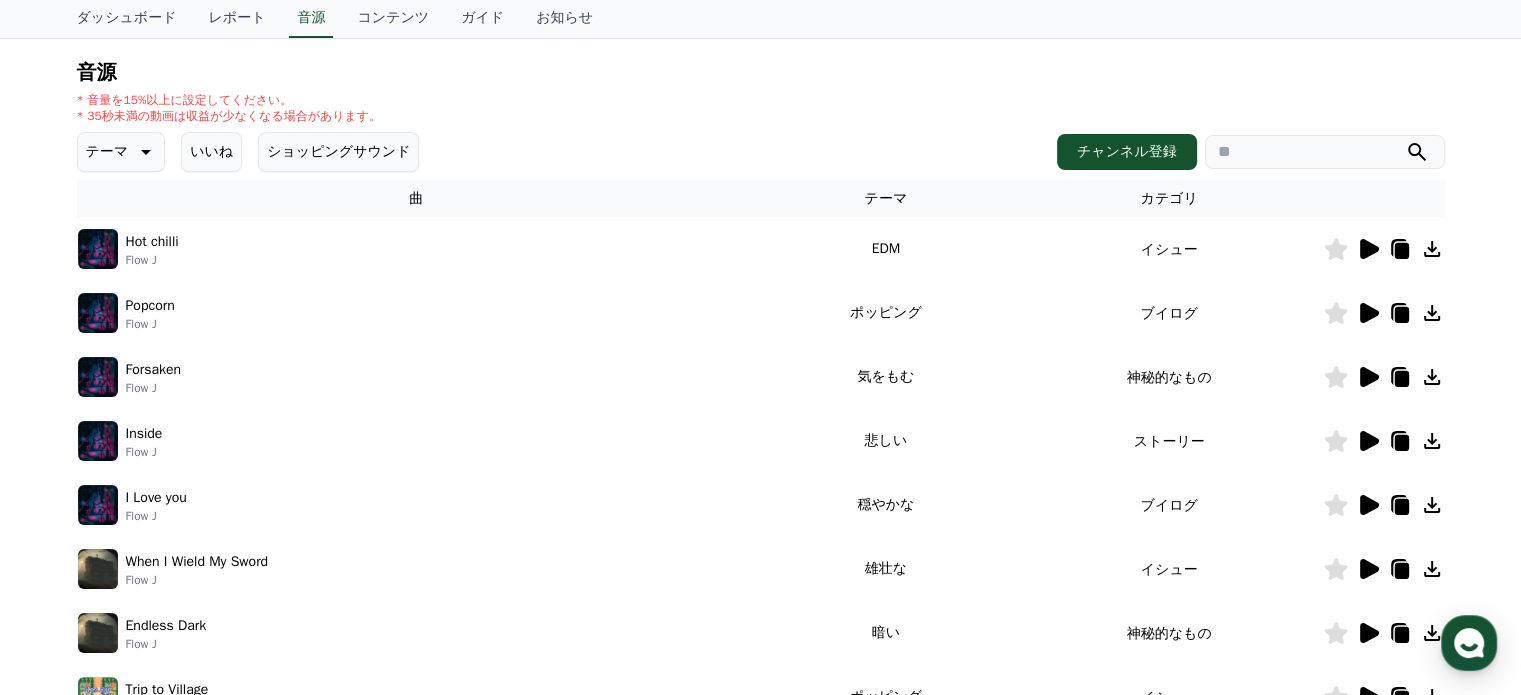 scroll, scrollTop: 200, scrollLeft: 0, axis: vertical 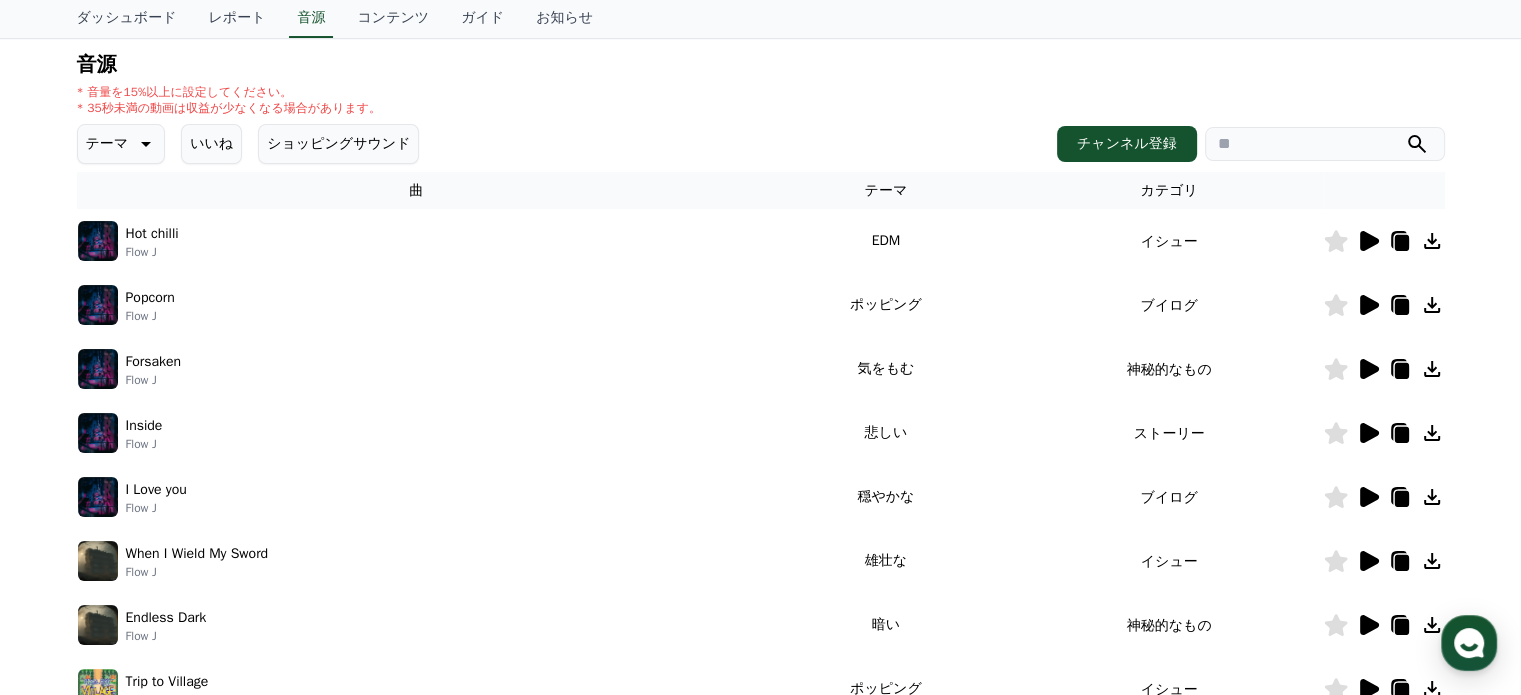 click 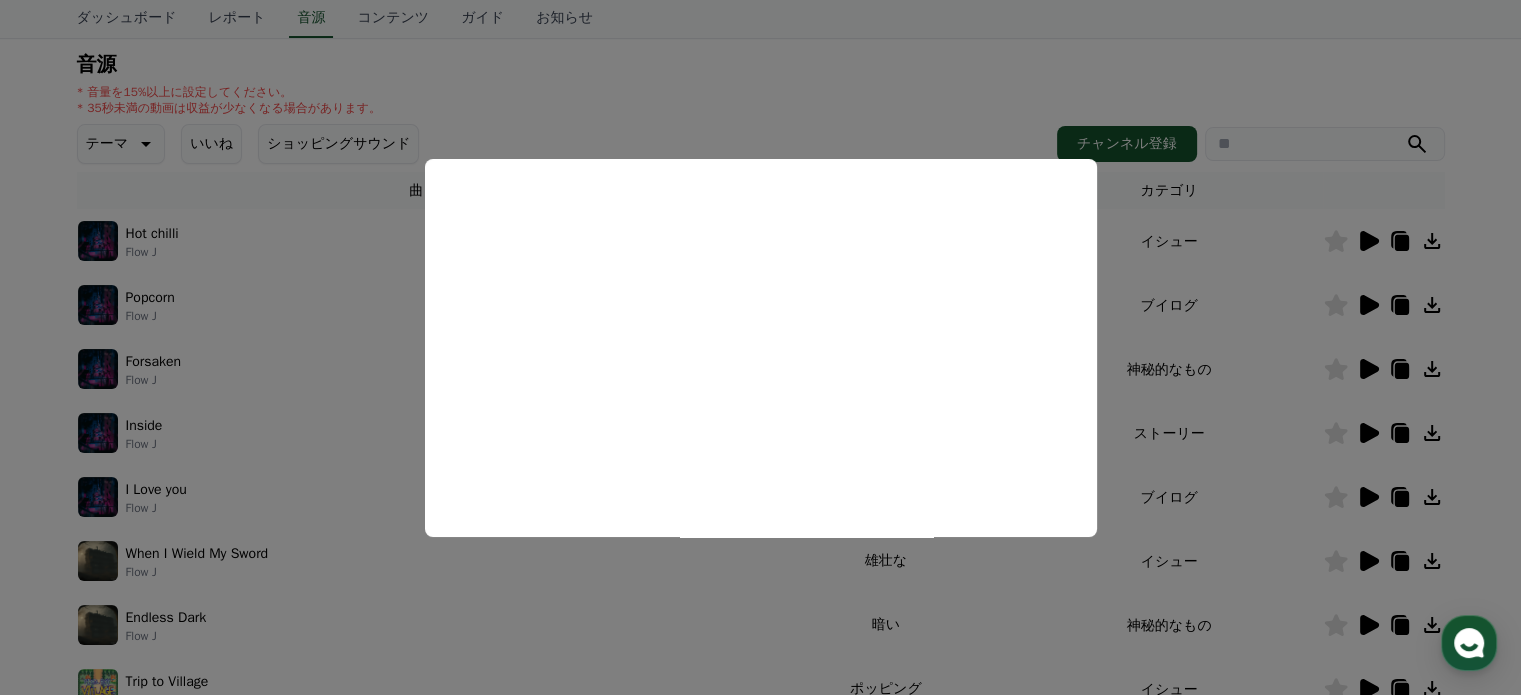 click at bounding box center [760, 347] 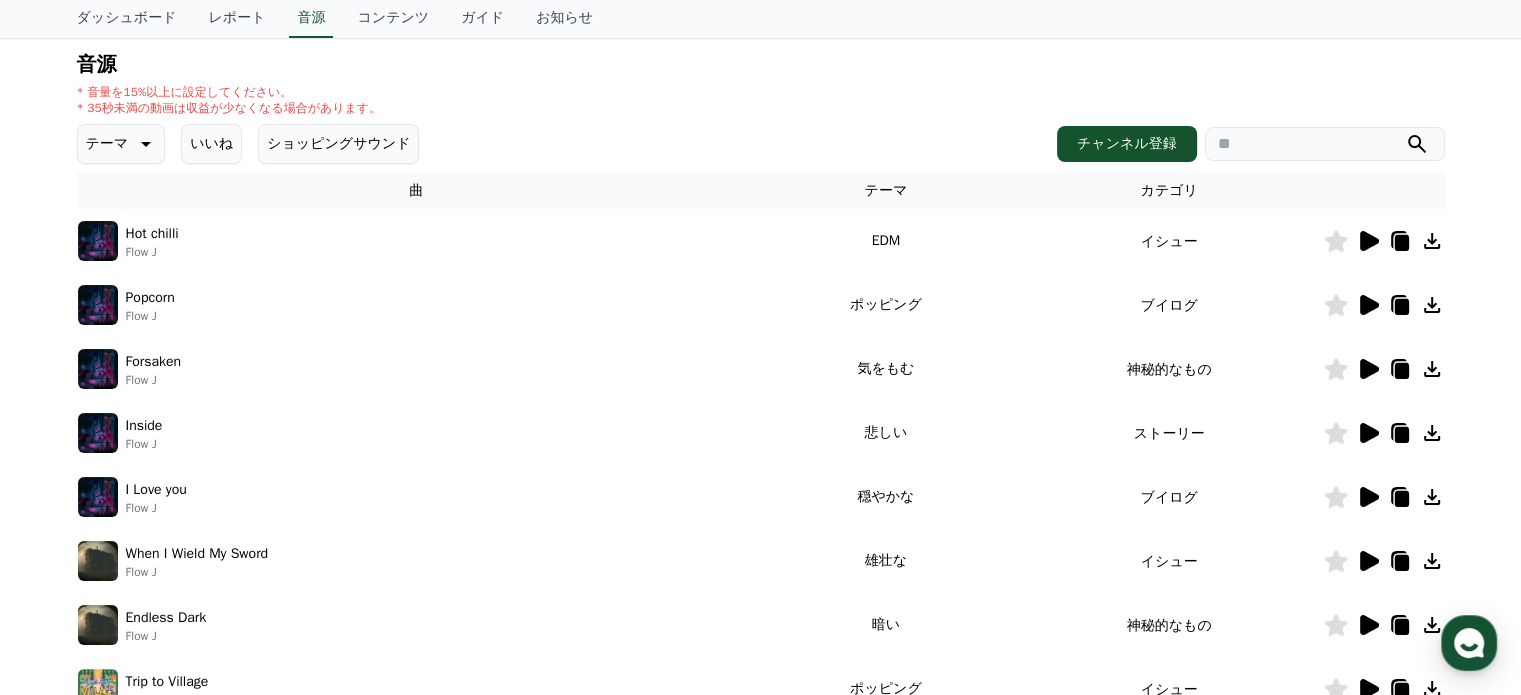click 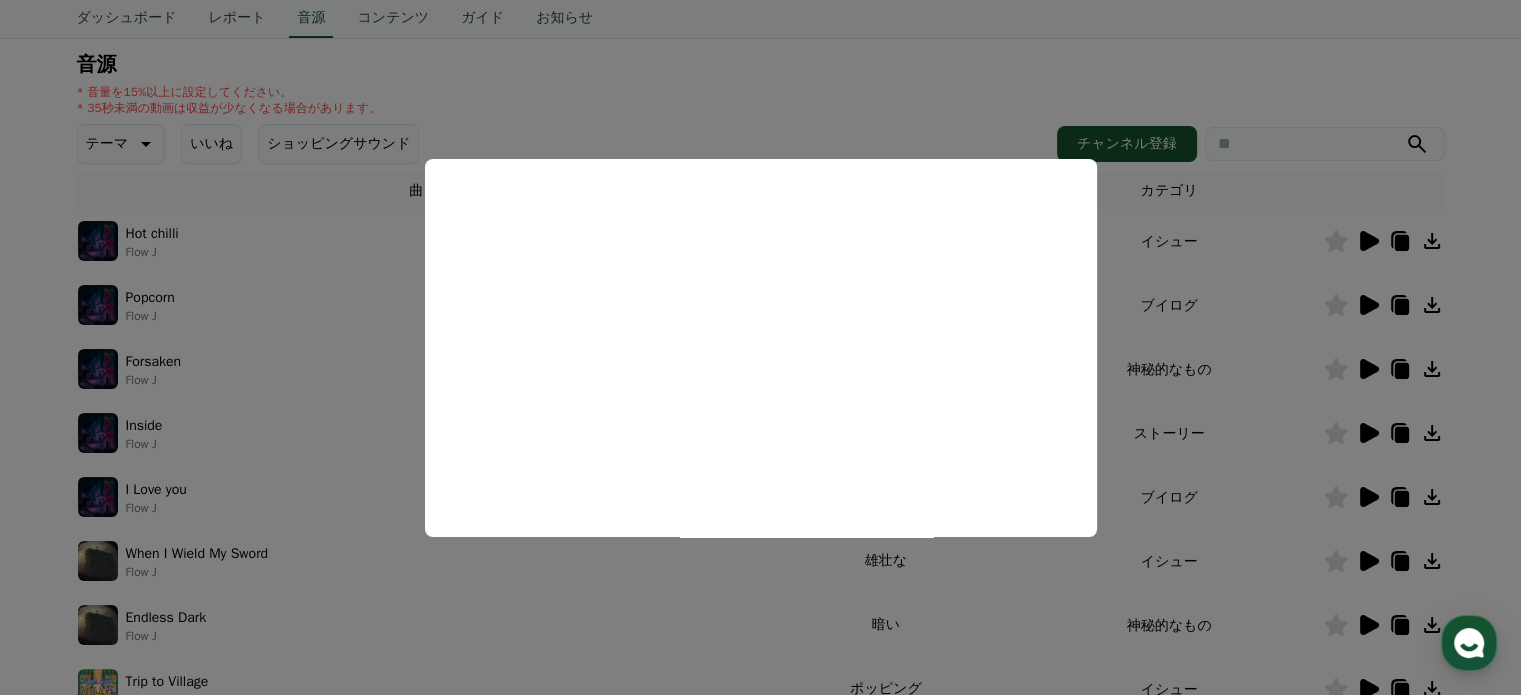 click at bounding box center [760, 347] 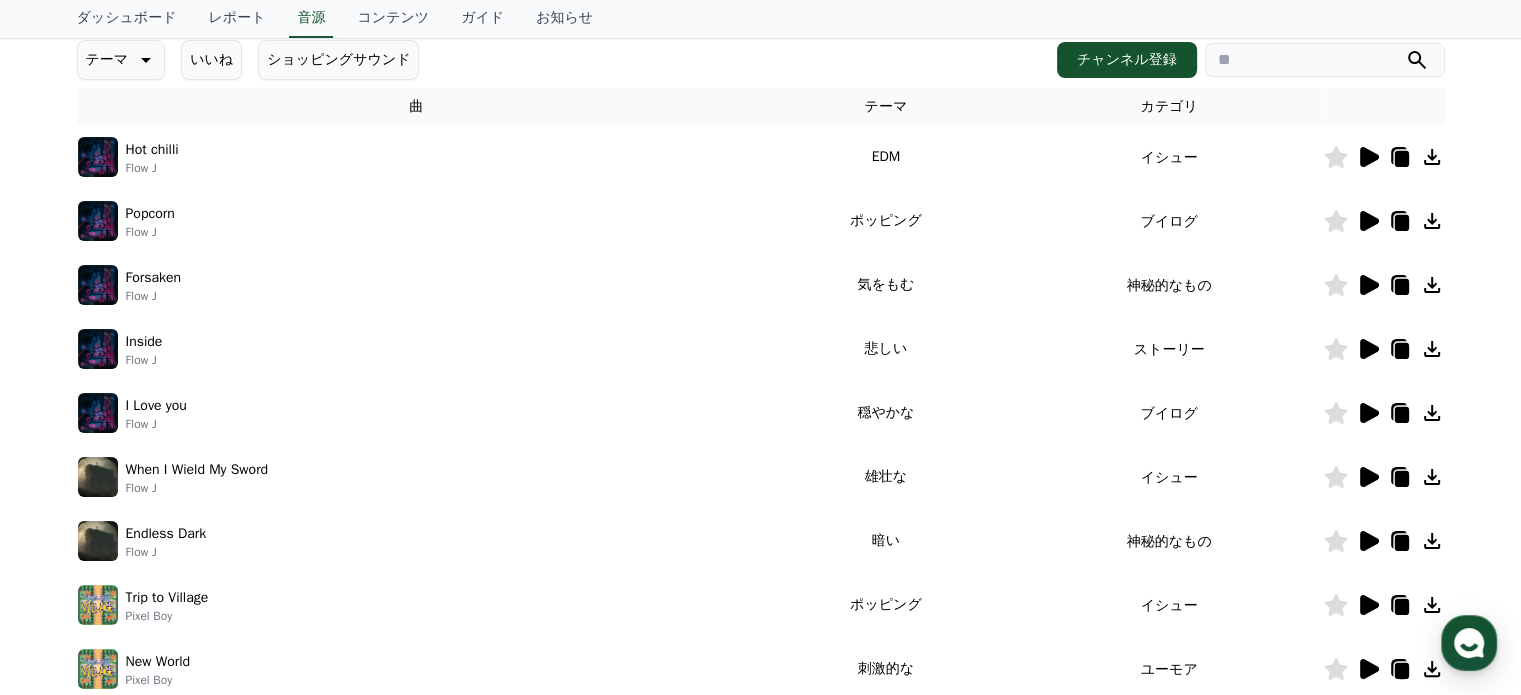 scroll, scrollTop: 0, scrollLeft: 0, axis: both 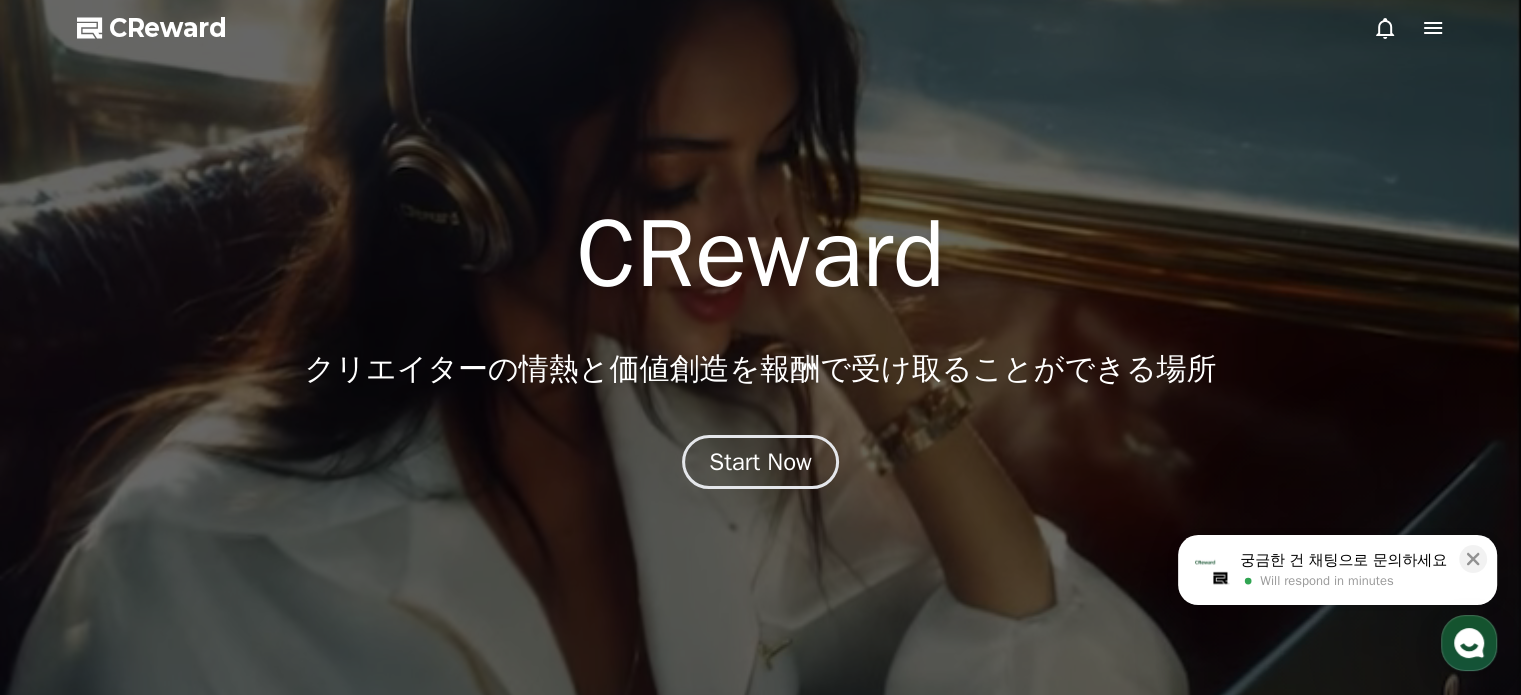 click on "CReward   クリエイターの 情熱 と 価値創造 を 報酬 で受け取ることができる場所     Start Now" at bounding box center [760, 348] 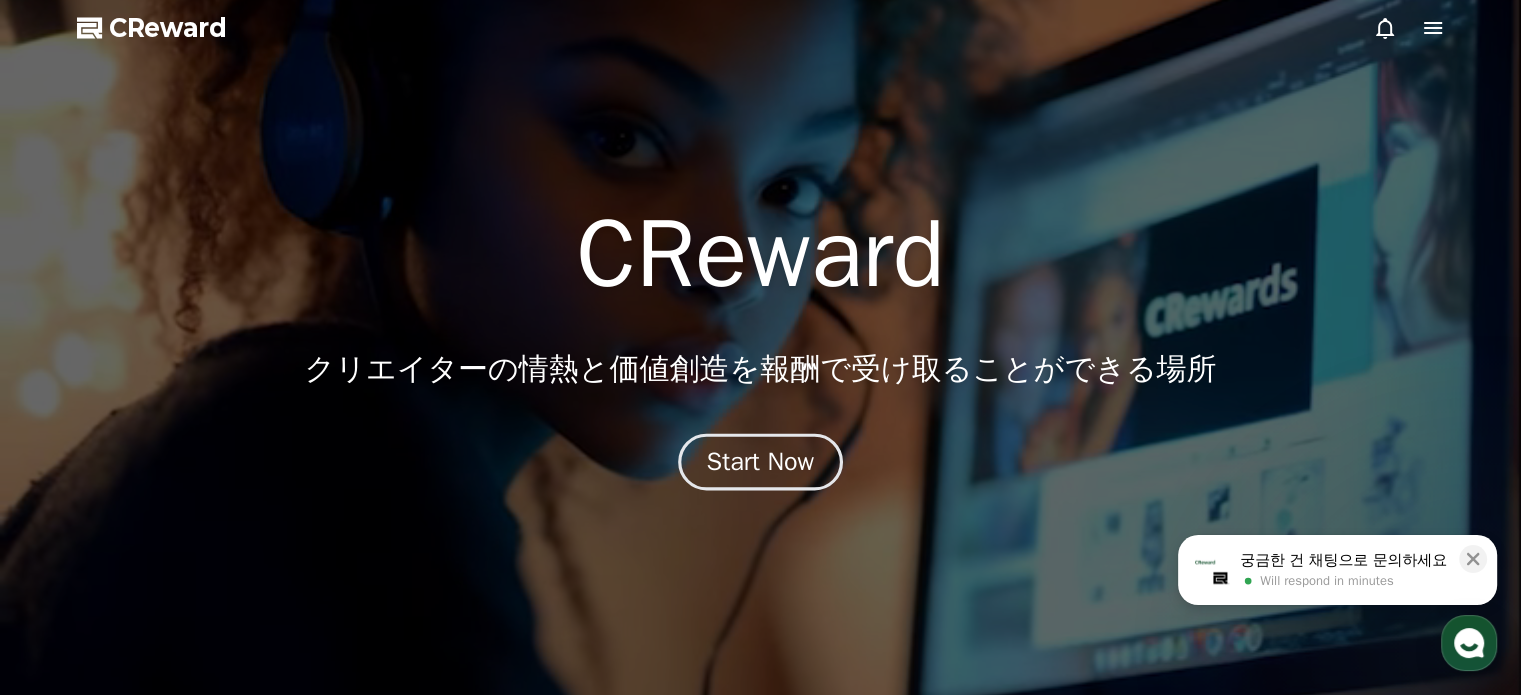 click on "Start Now" at bounding box center (760, 461) 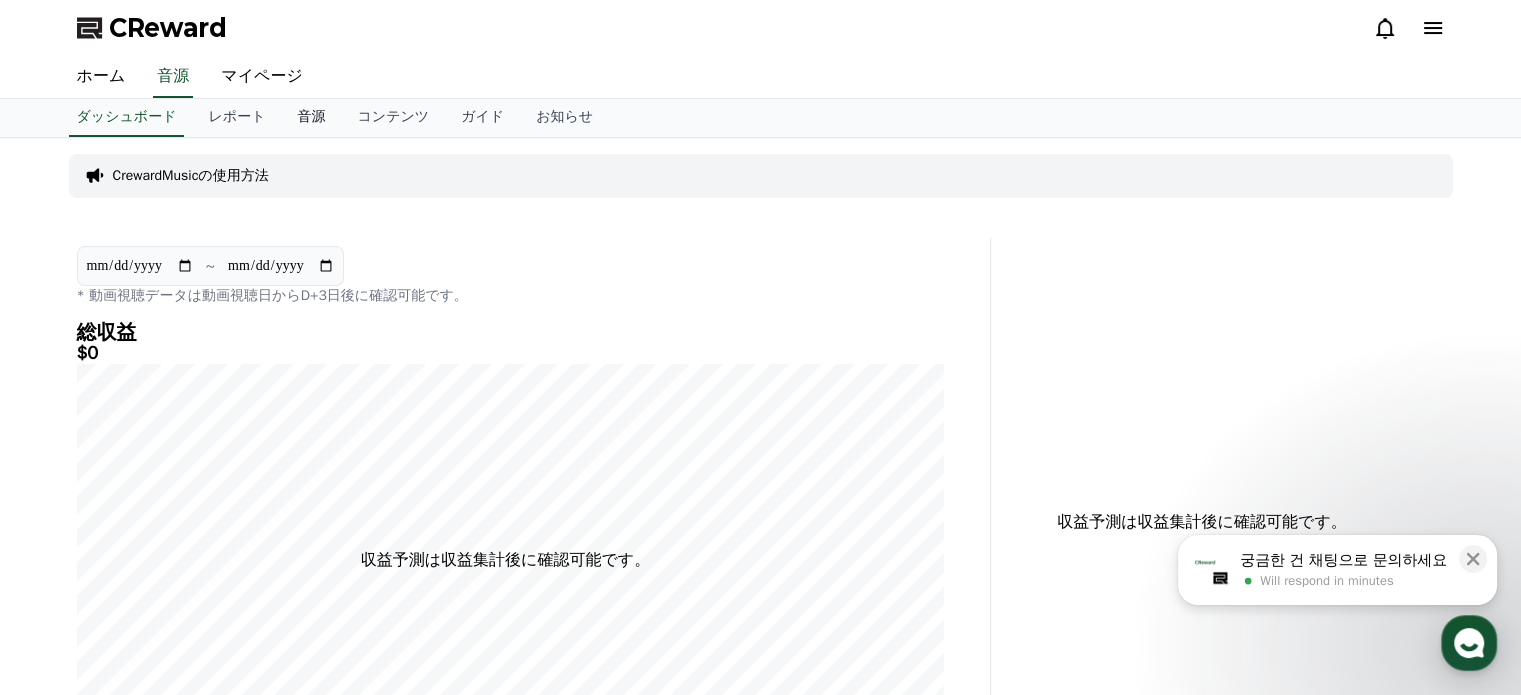 click on "音源" at bounding box center (311, 118) 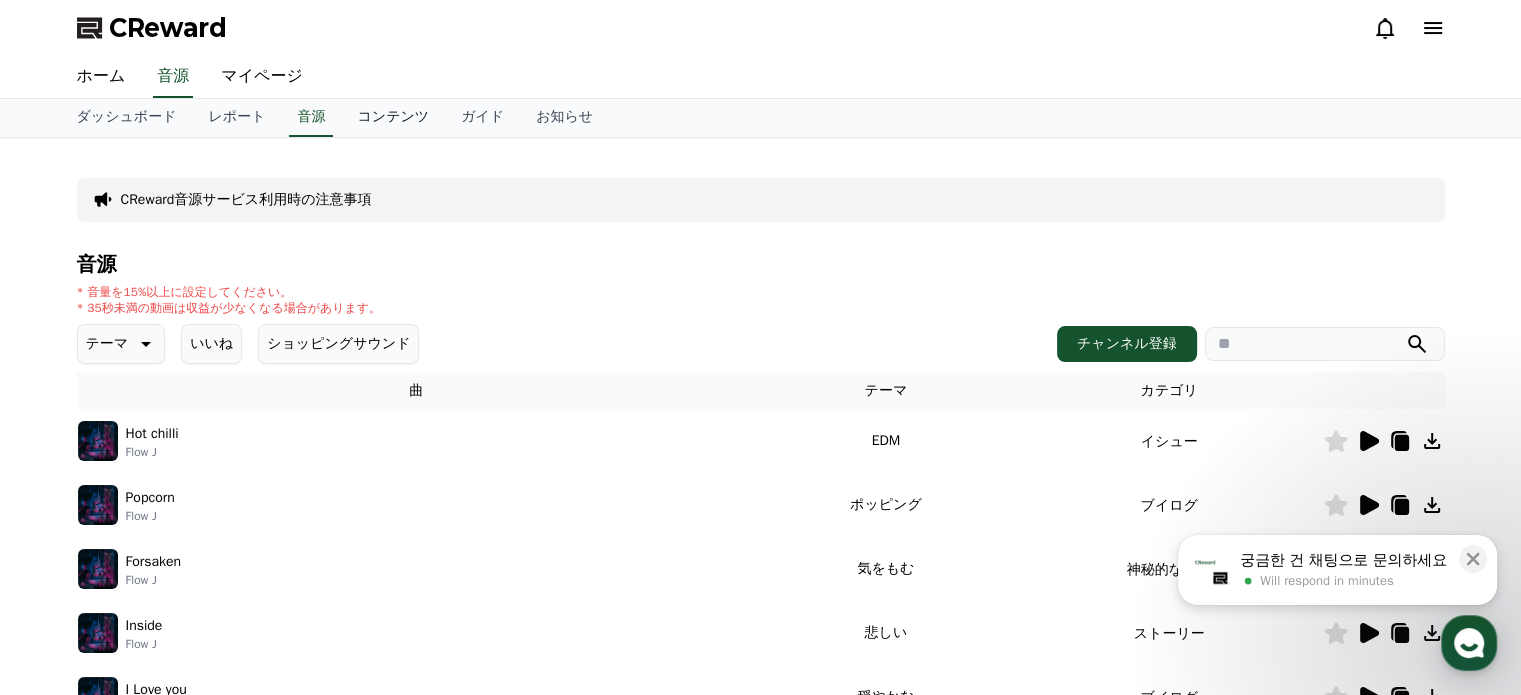 click on "コンテンツ" at bounding box center (393, 118) 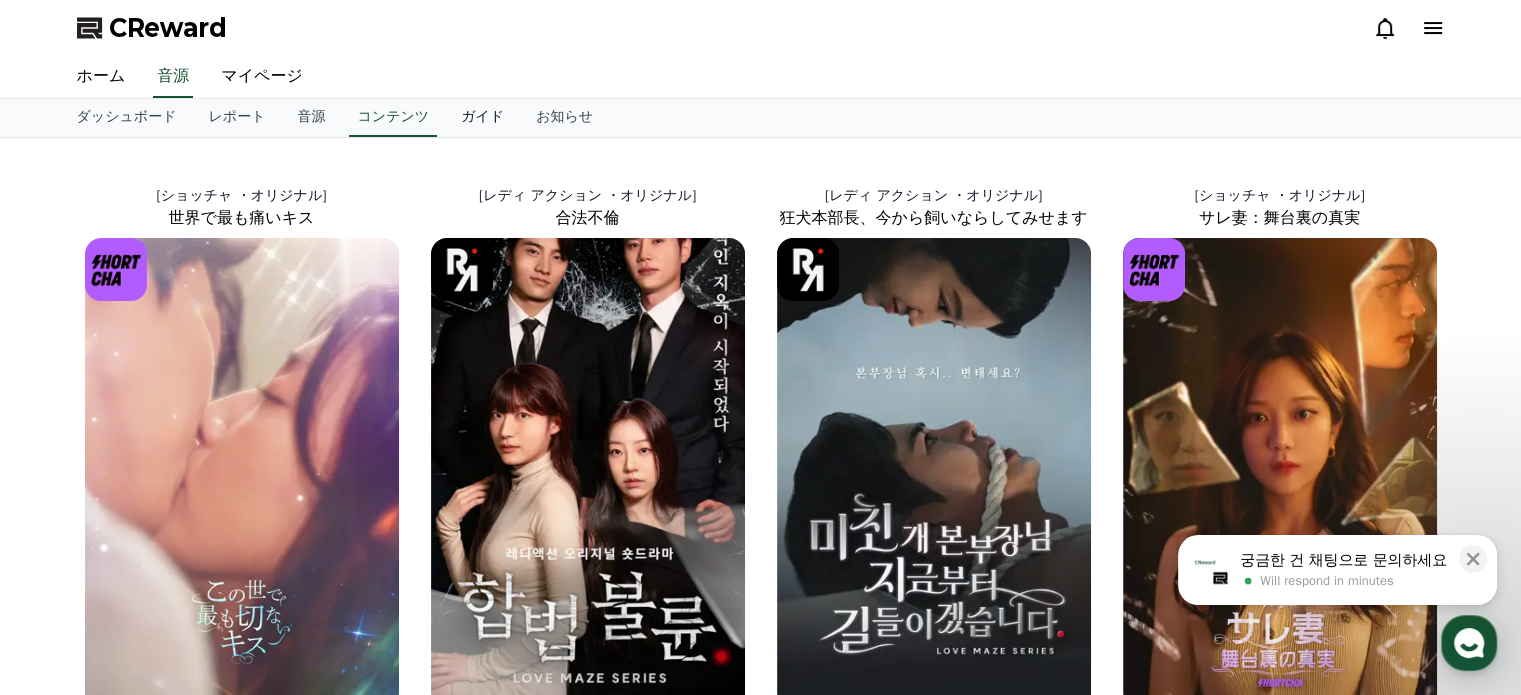 click on "ガイド" at bounding box center [482, 118] 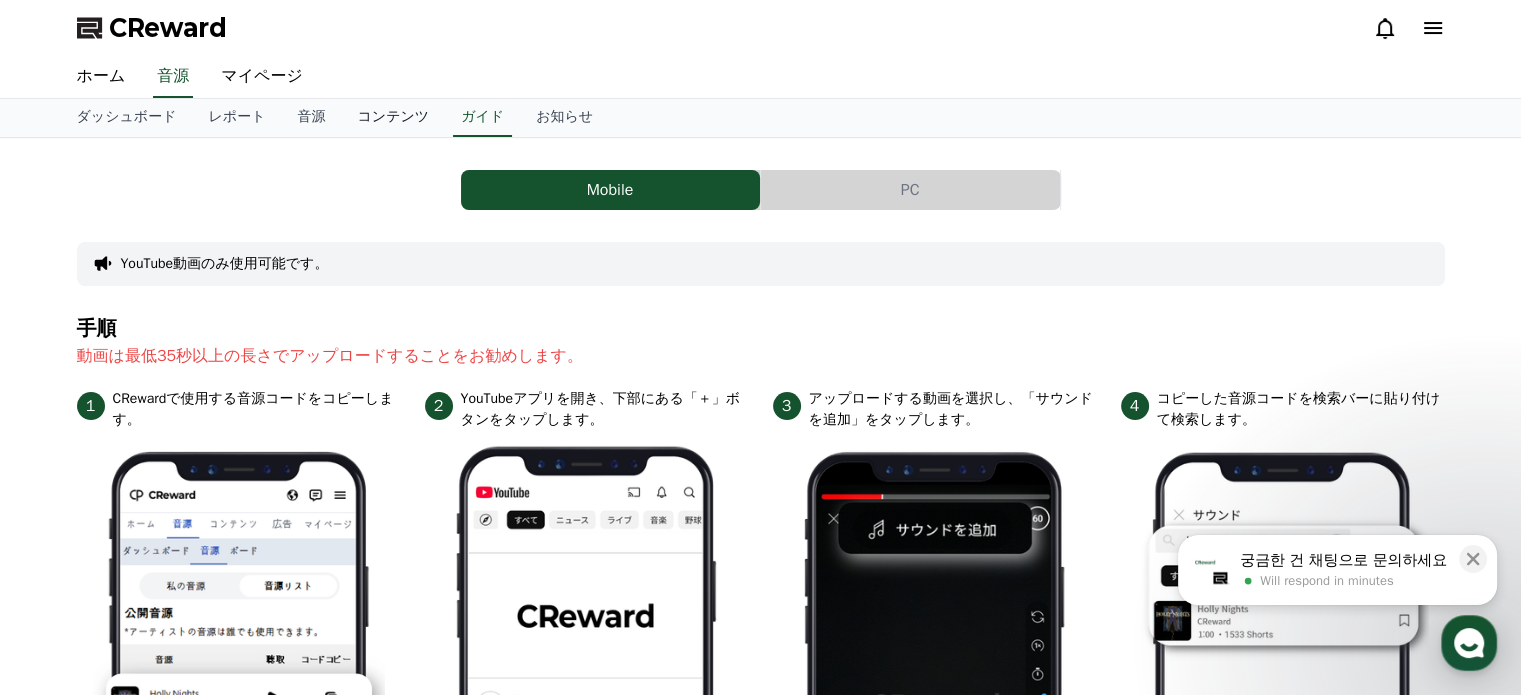 click on "コンテンツ" at bounding box center (393, 118) 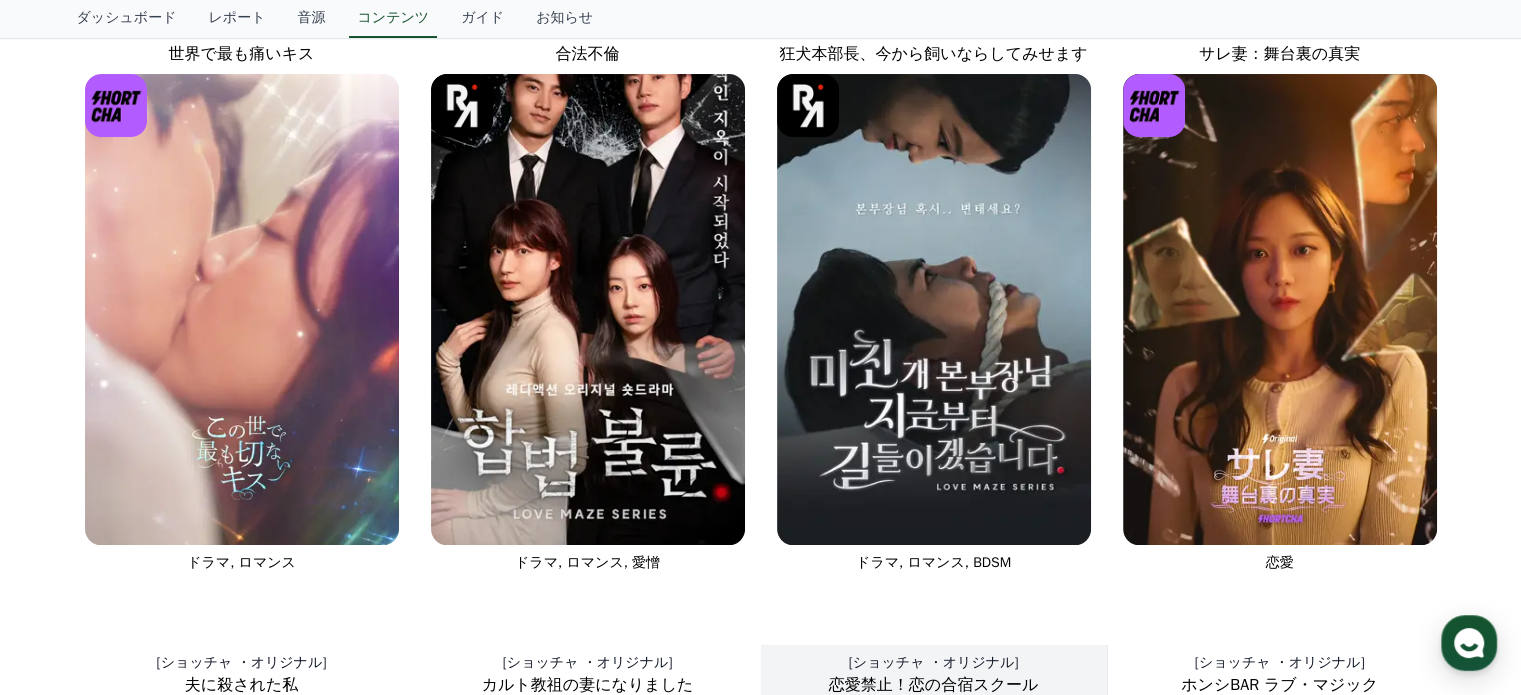 scroll, scrollTop: 0, scrollLeft: 0, axis: both 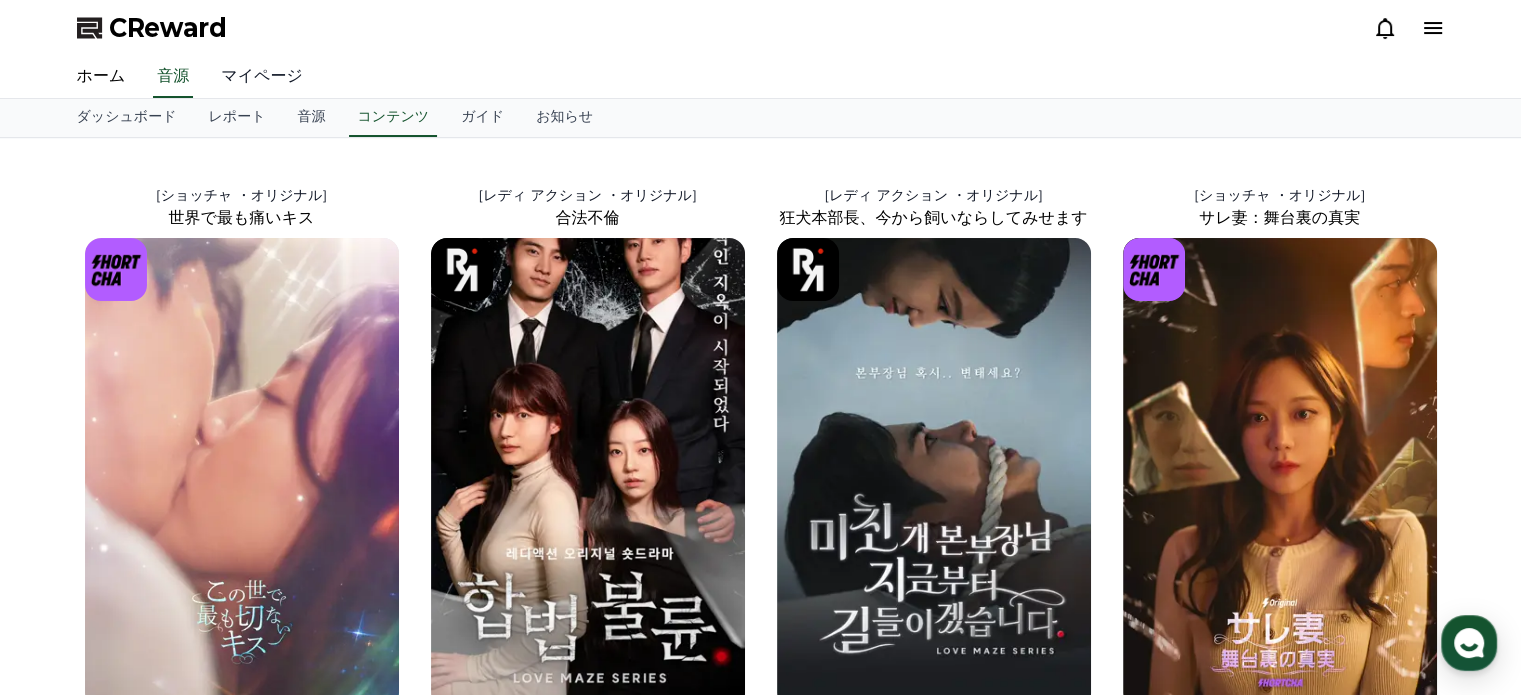 click on "マイページ" at bounding box center (262, 77) 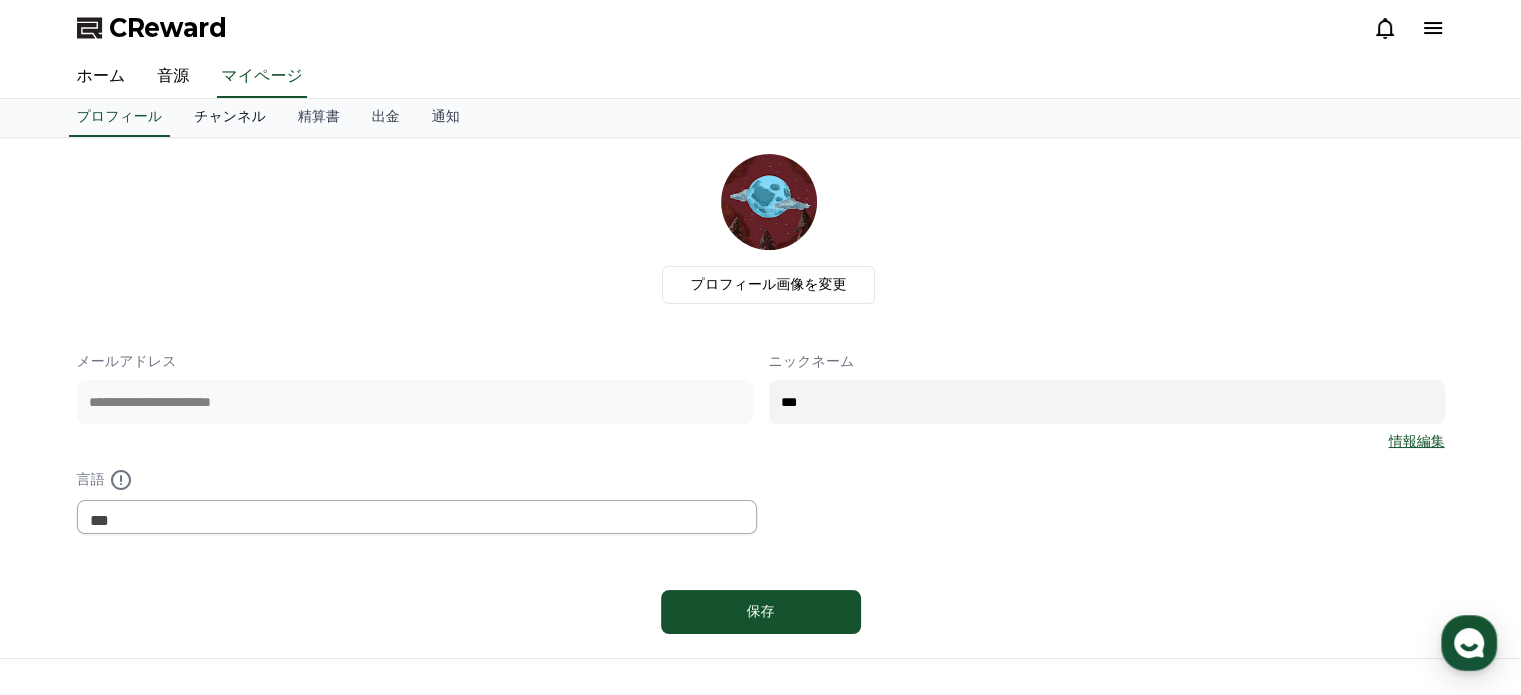 click on "チャンネル" at bounding box center [230, 118] 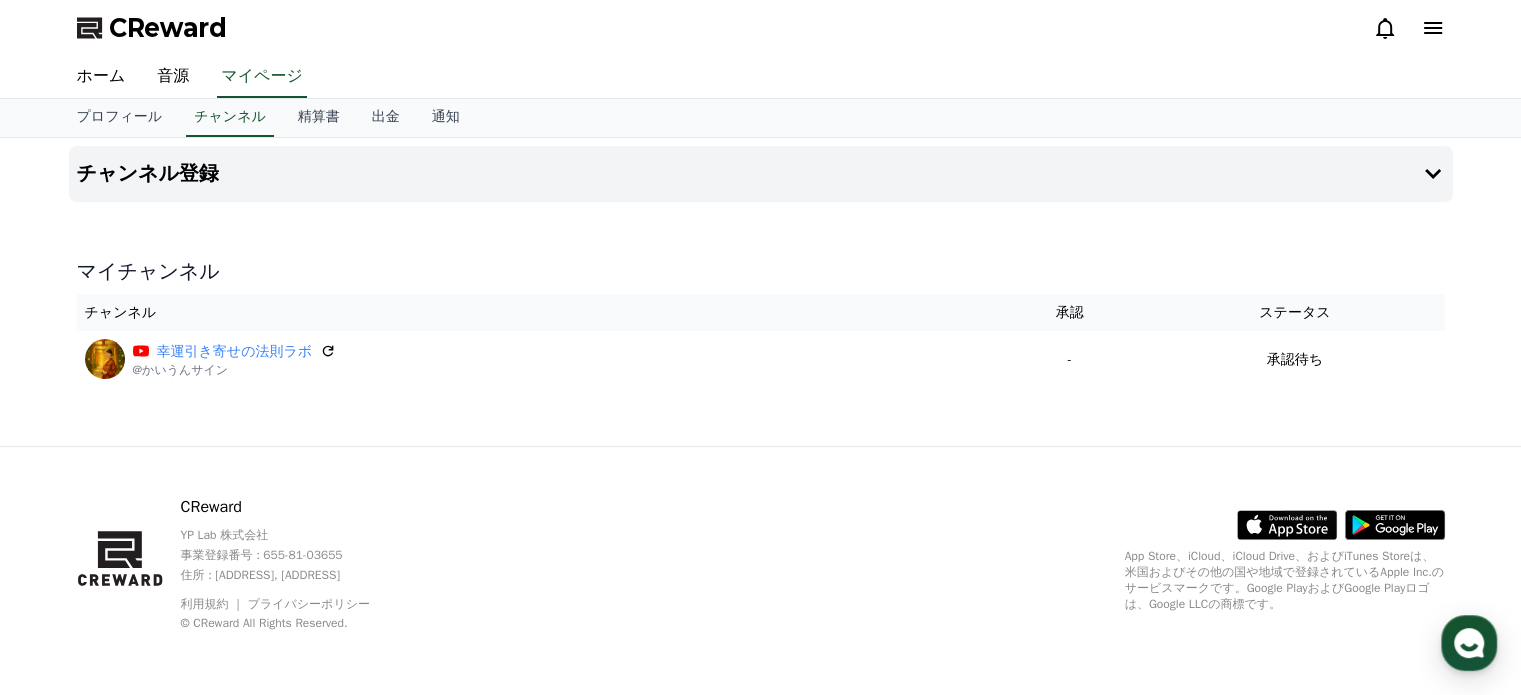 scroll, scrollTop: 0, scrollLeft: 0, axis: both 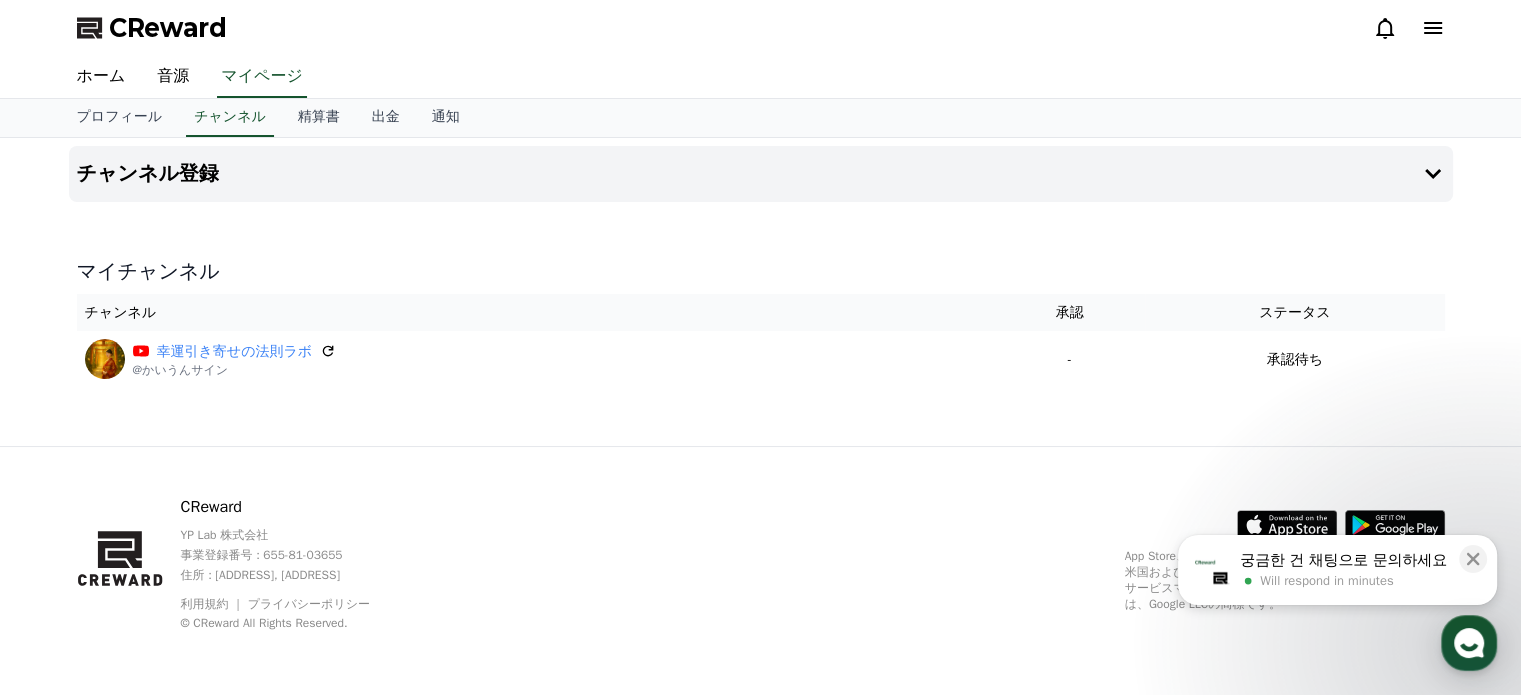 click 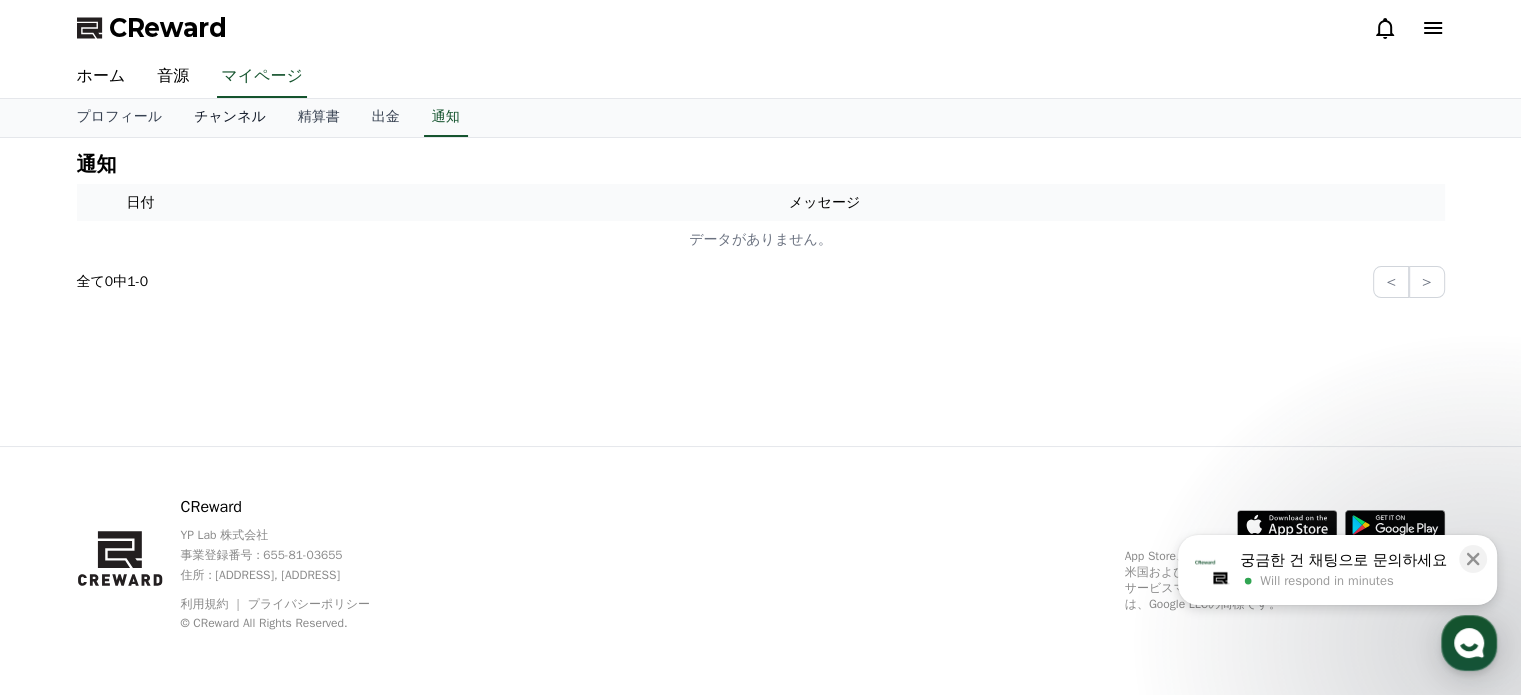 click on "チャンネル" at bounding box center [230, 118] 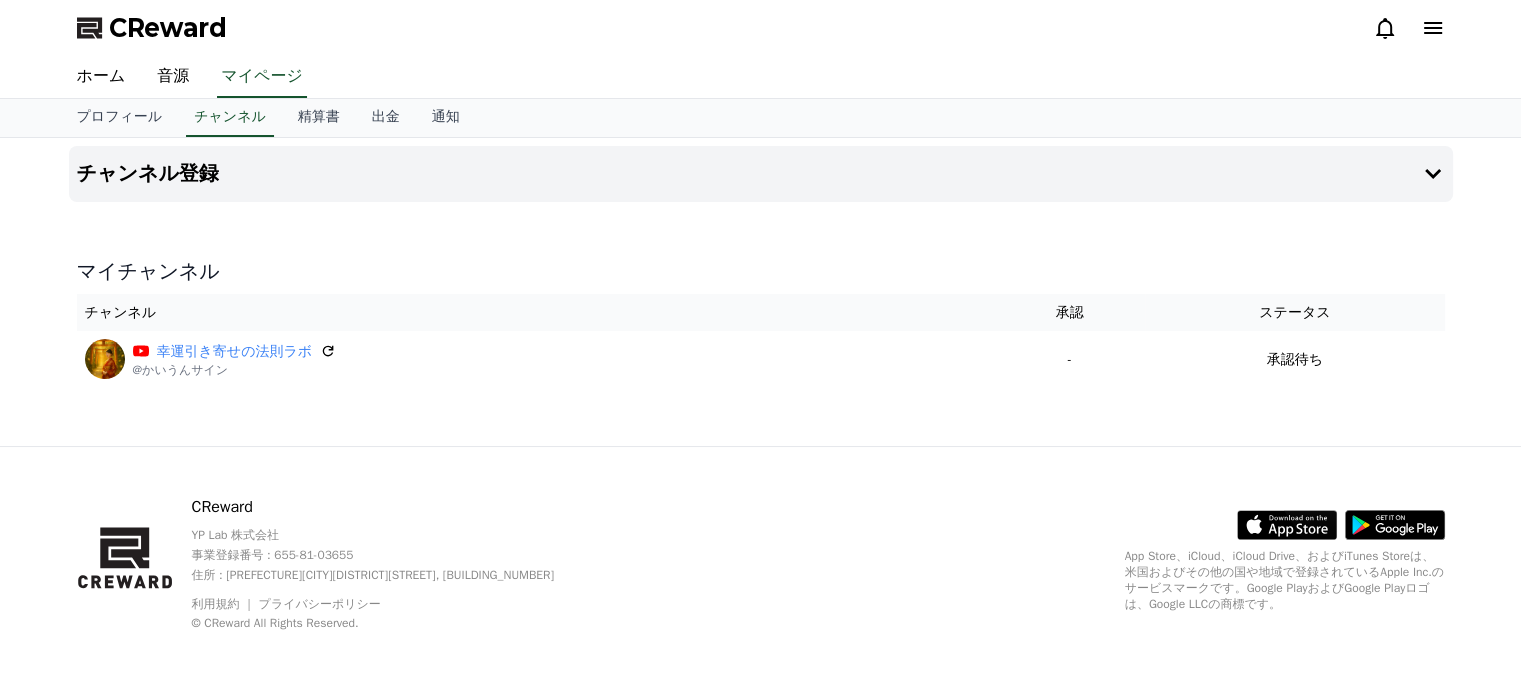 scroll, scrollTop: 0, scrollLeft: 0, axis: both 